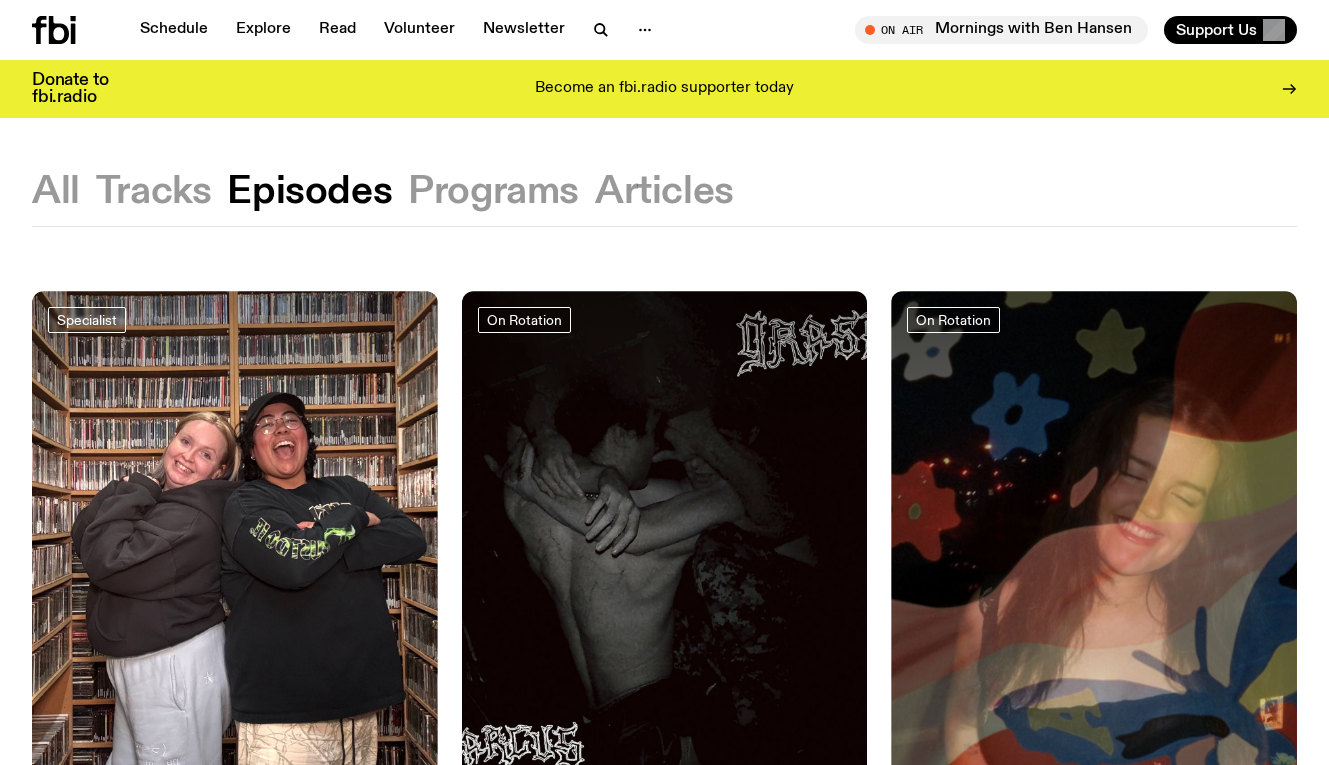 scroll, scrollTop: 290, scrollLeft: 0, axis: vertical 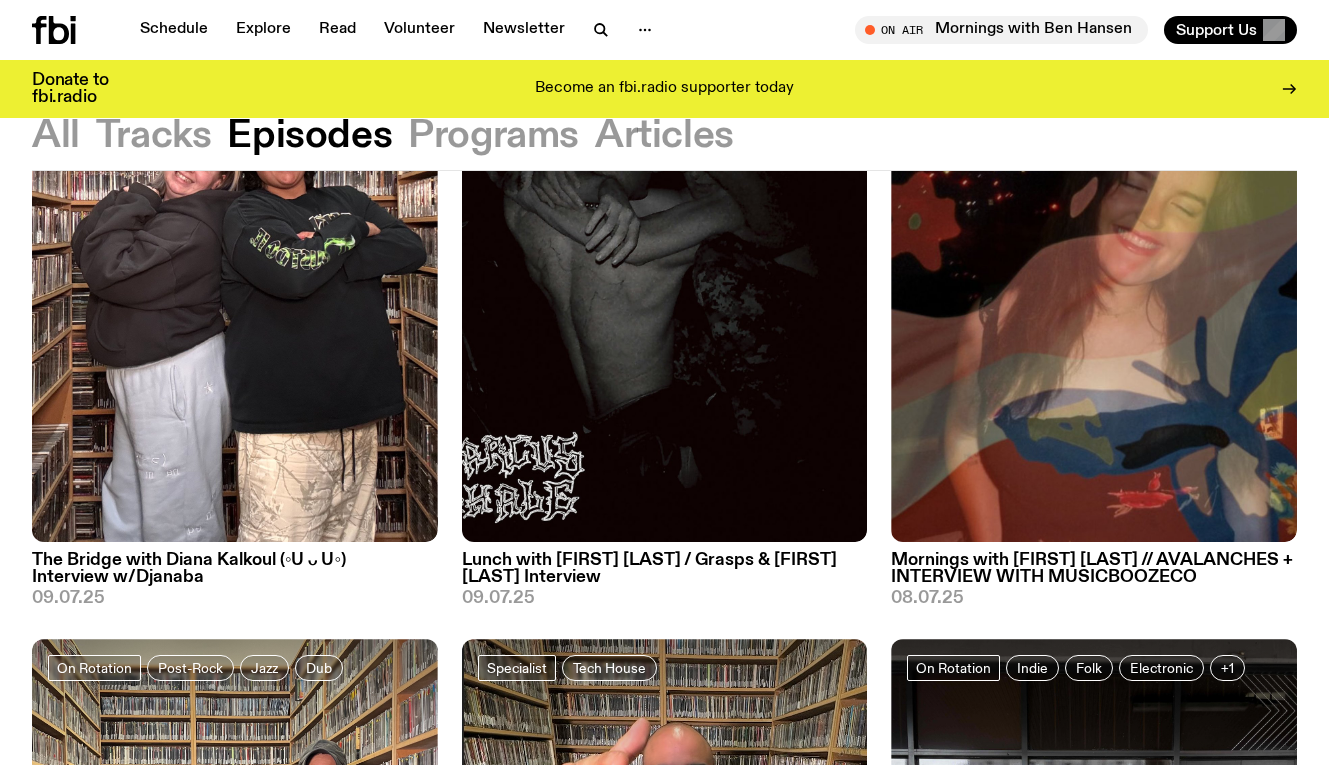 click 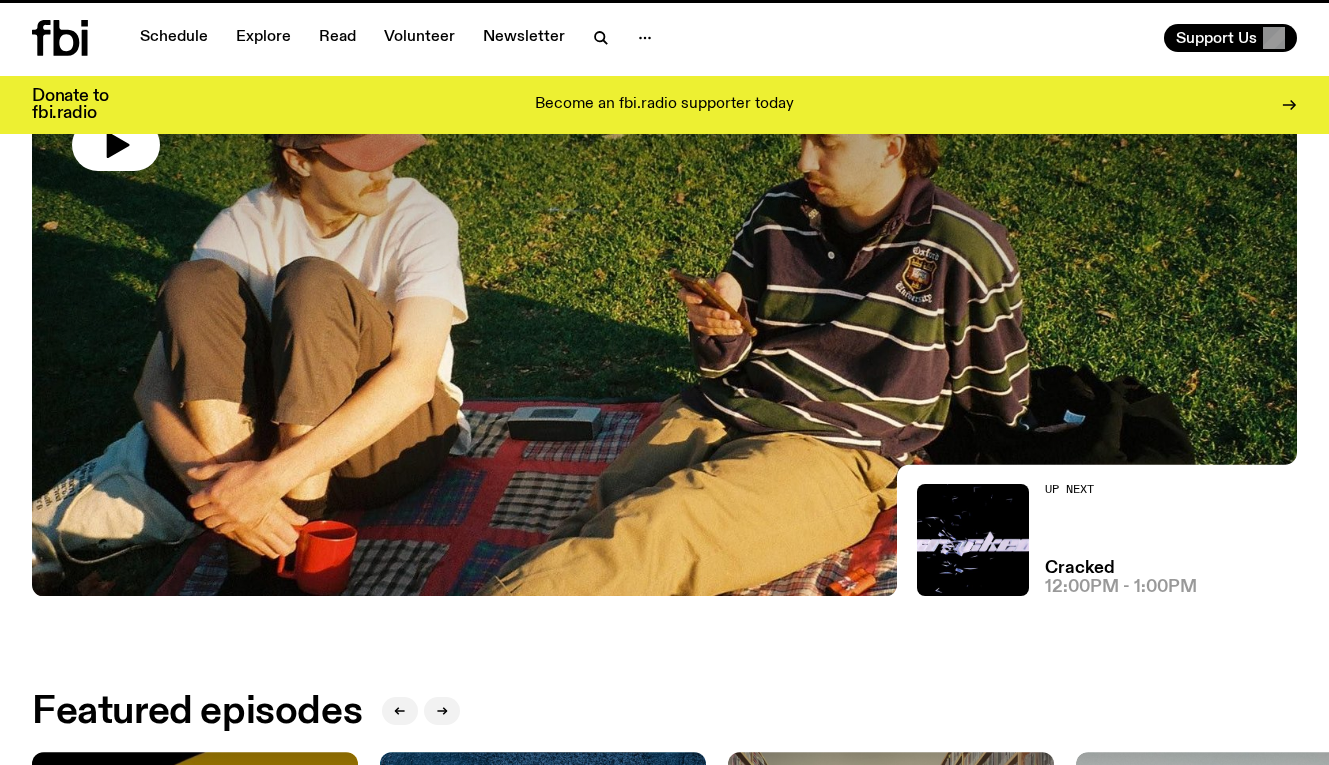 scroll, scrollTop: 0, scrollLeft: 0, axis: both 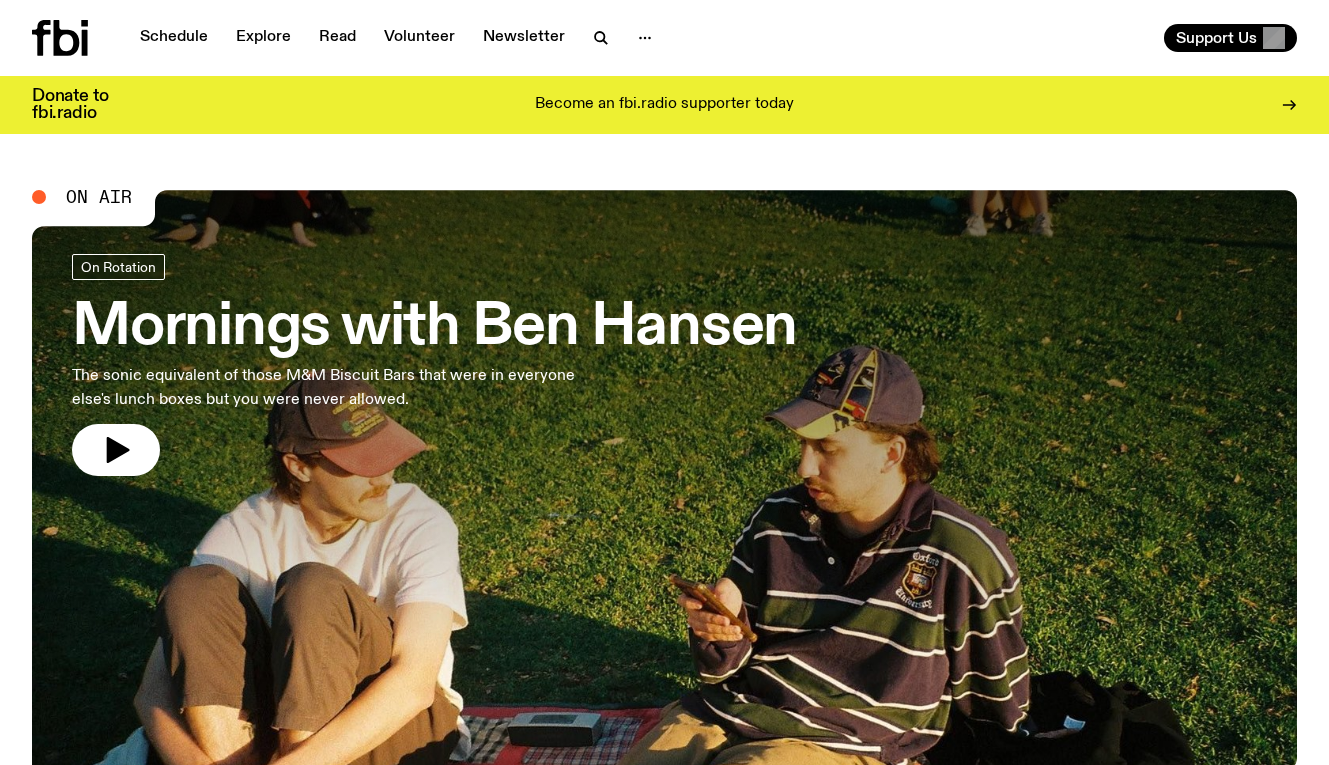 click on "Mornings with Ben Hansen" at bounding box center (434, 328) 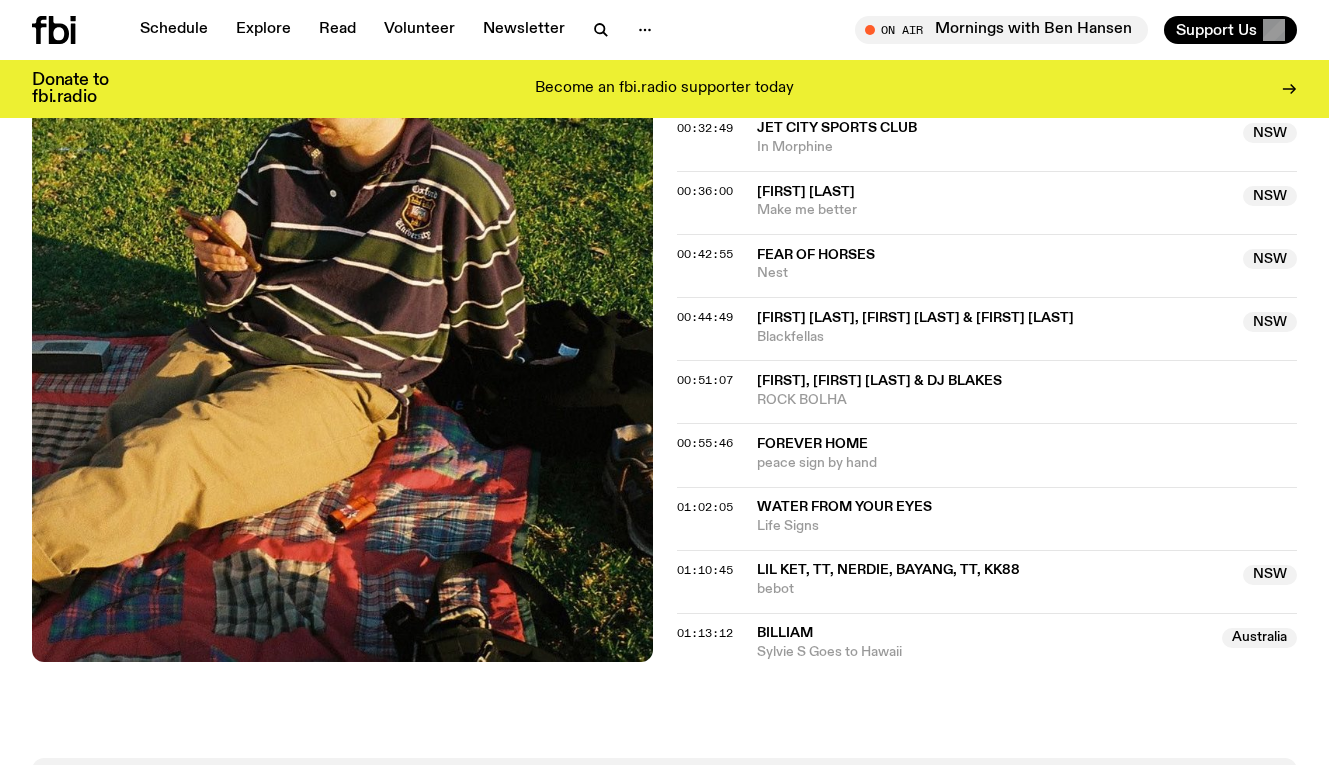 scroll, scrollTop: 963, scrollLeft: 0, axis: vertical 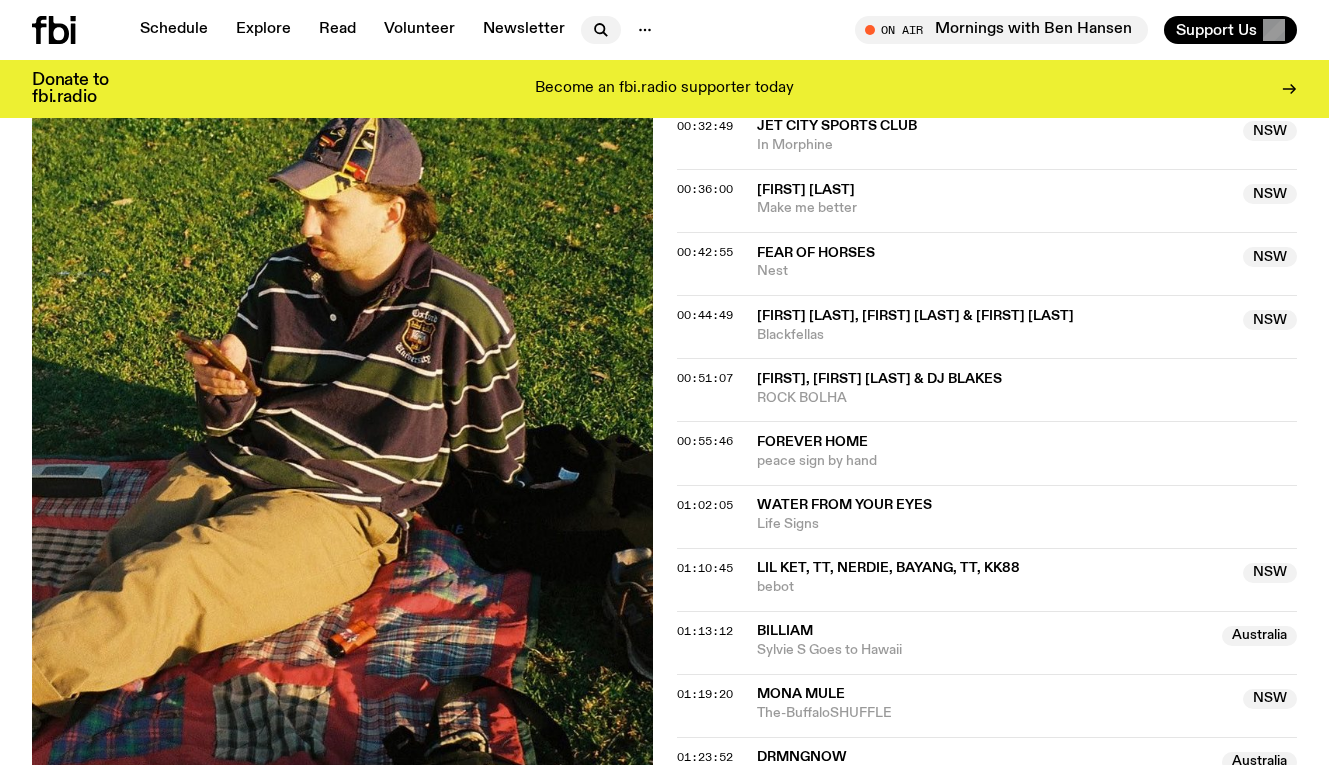 click 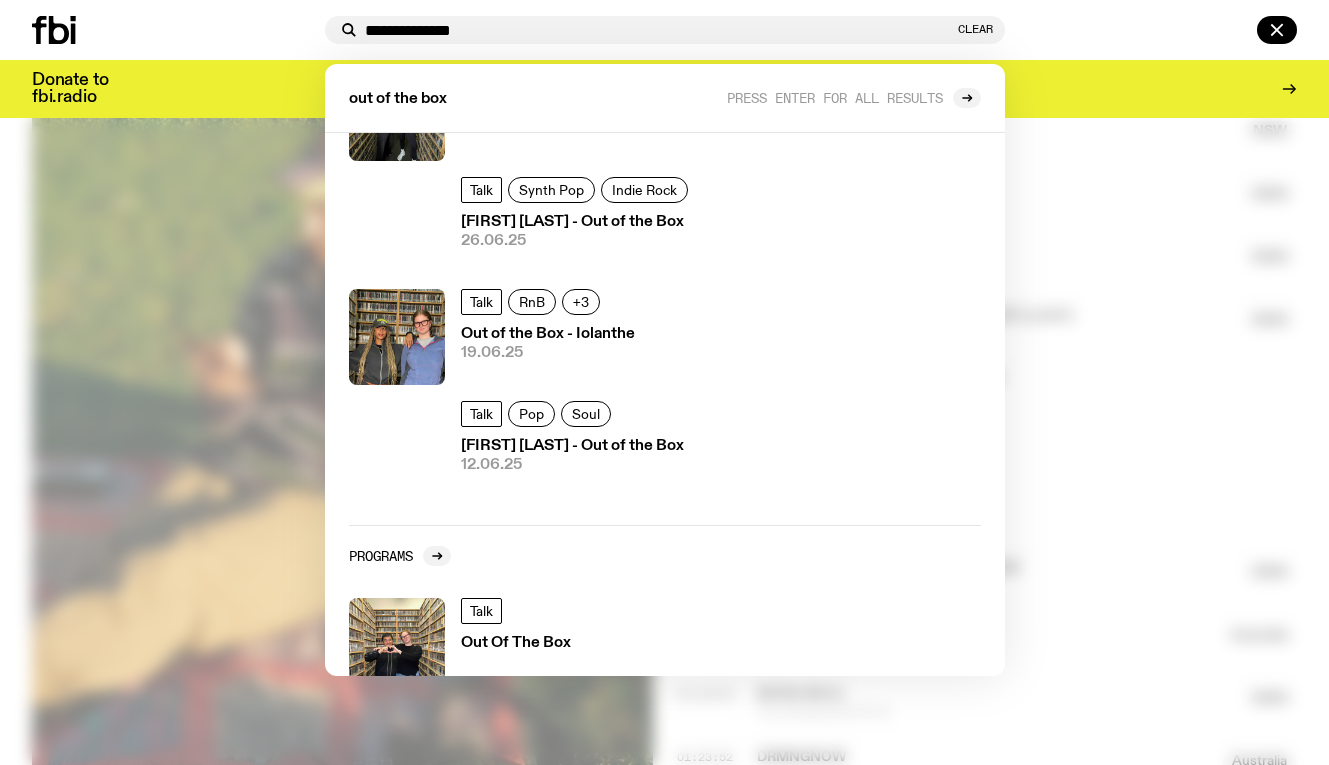 scroll, scrollTop: 298, scrollLeft: 0, axis: vertical 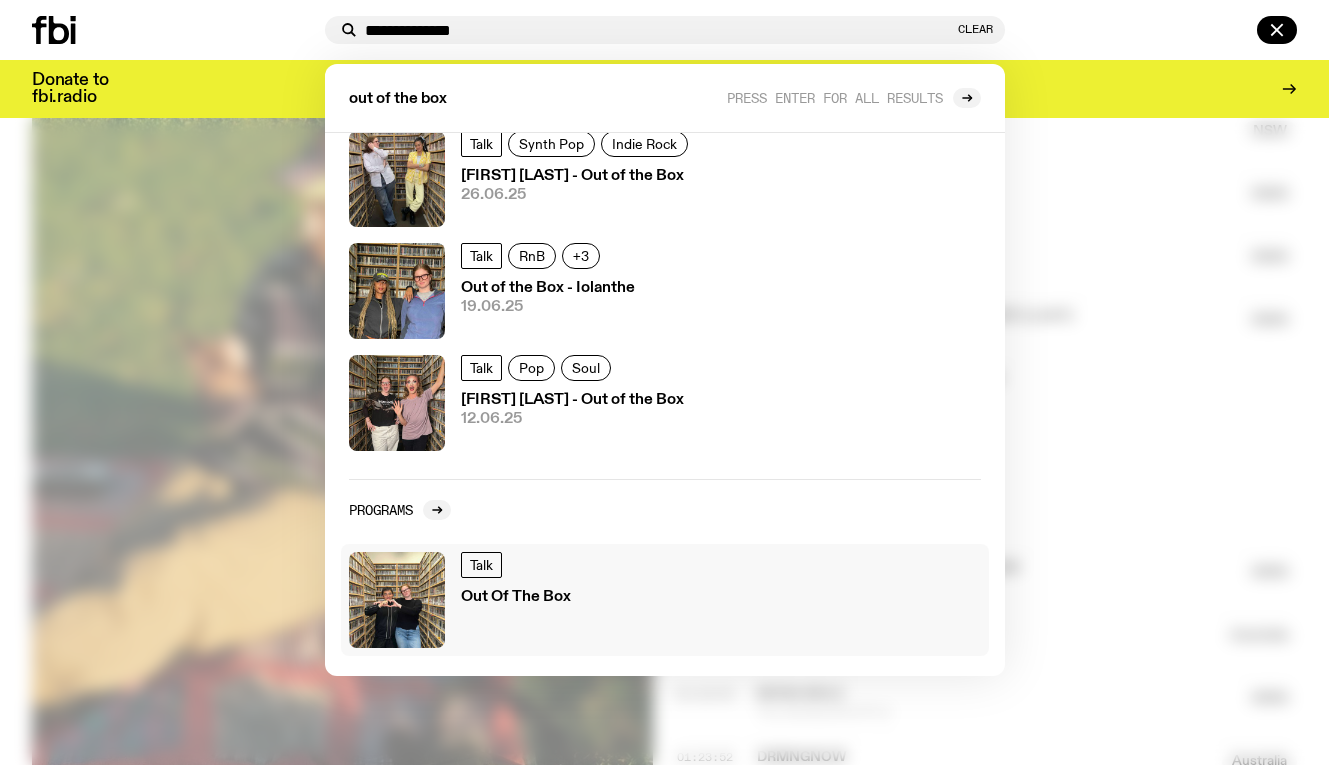 type on "**********" 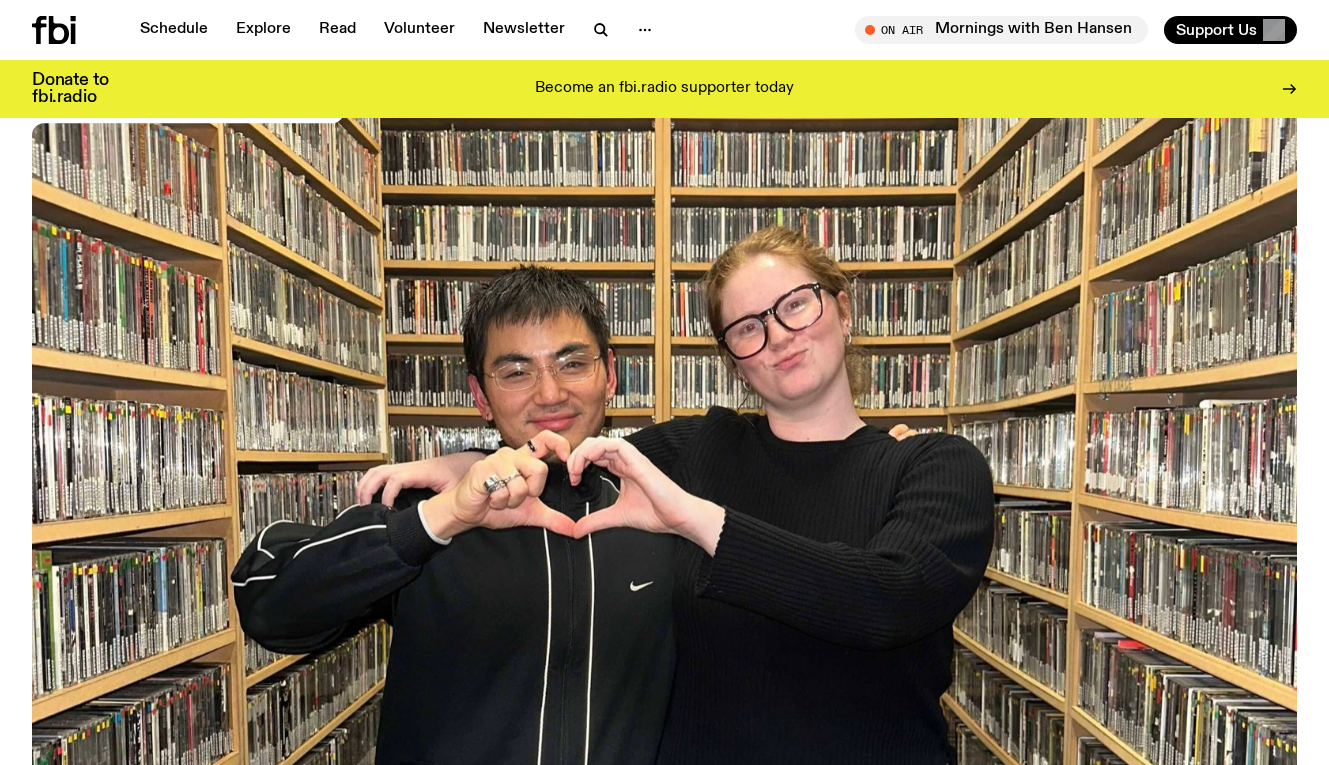 scroll, scrollTop: 125, scrollLeft: 0, axis: vertical 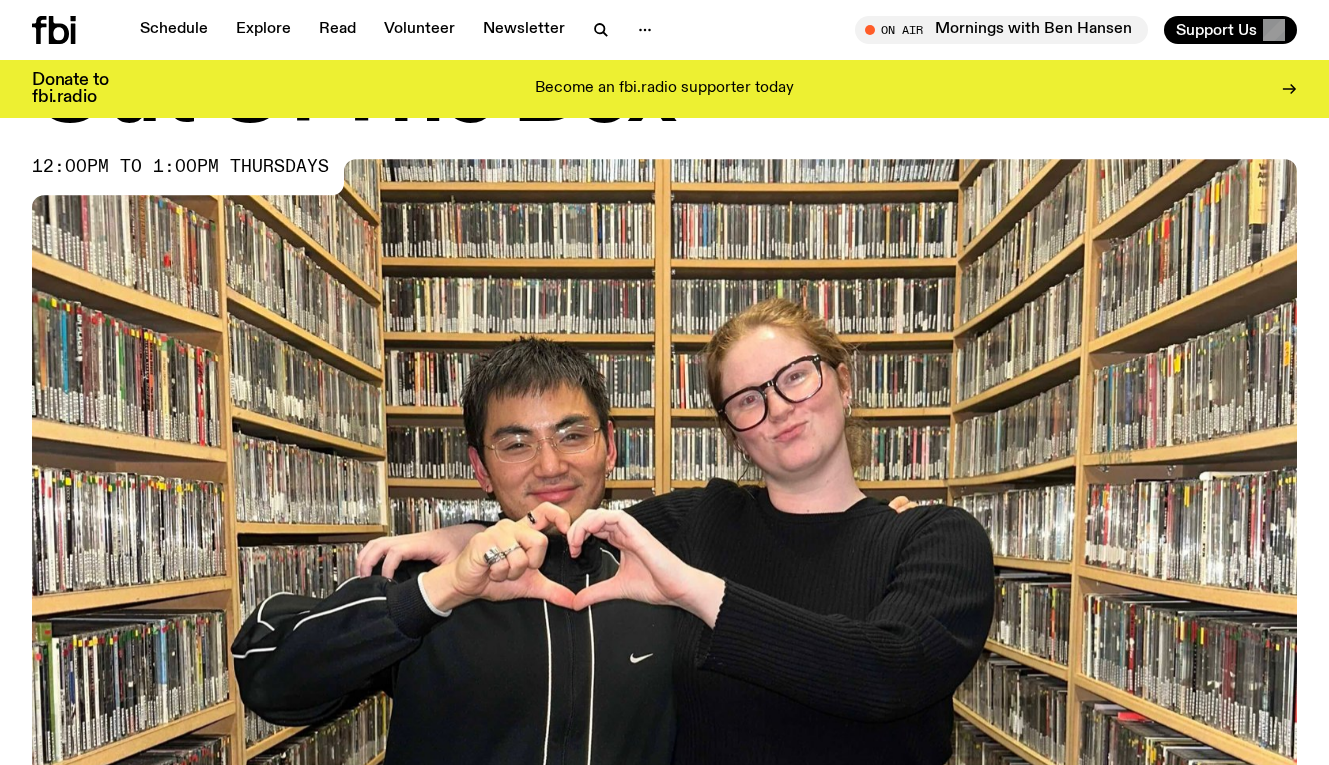 click 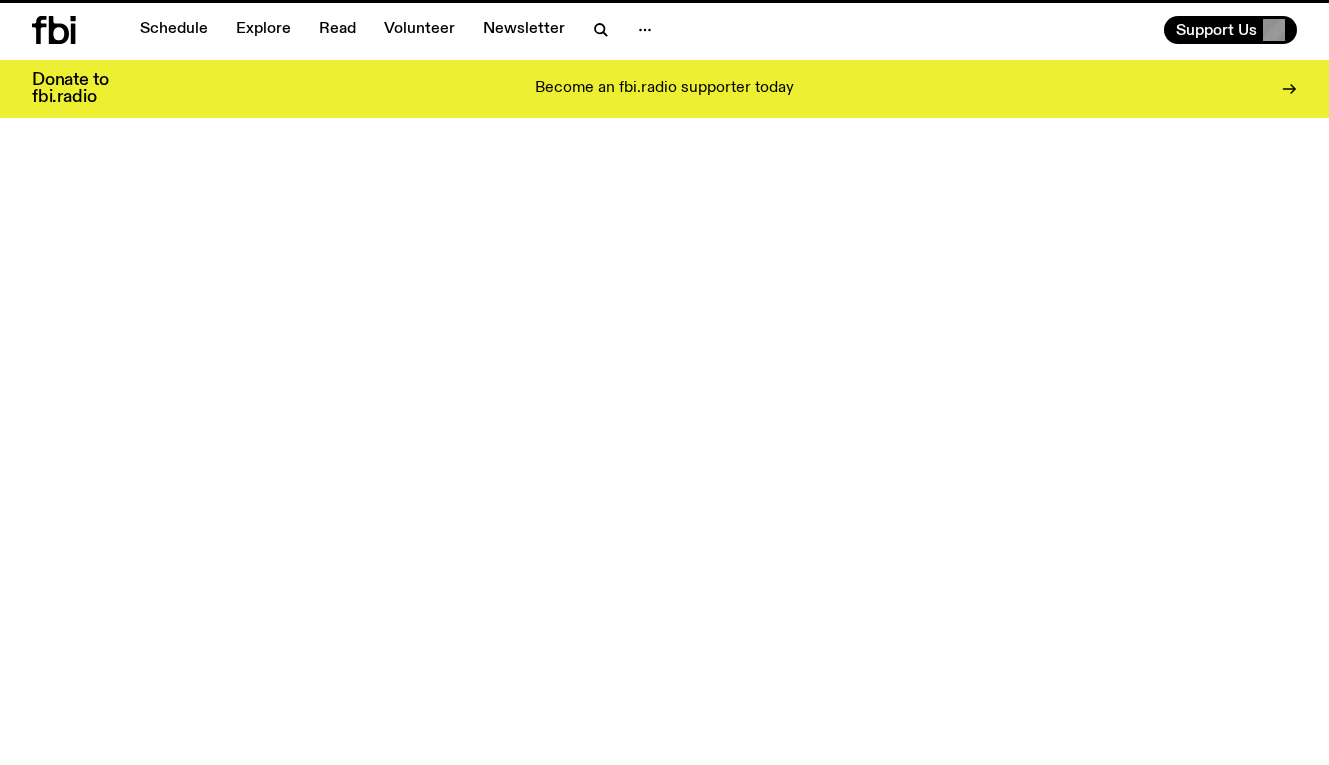 scroll, scrollTop: 0, scrollLeft: 0, axis: both 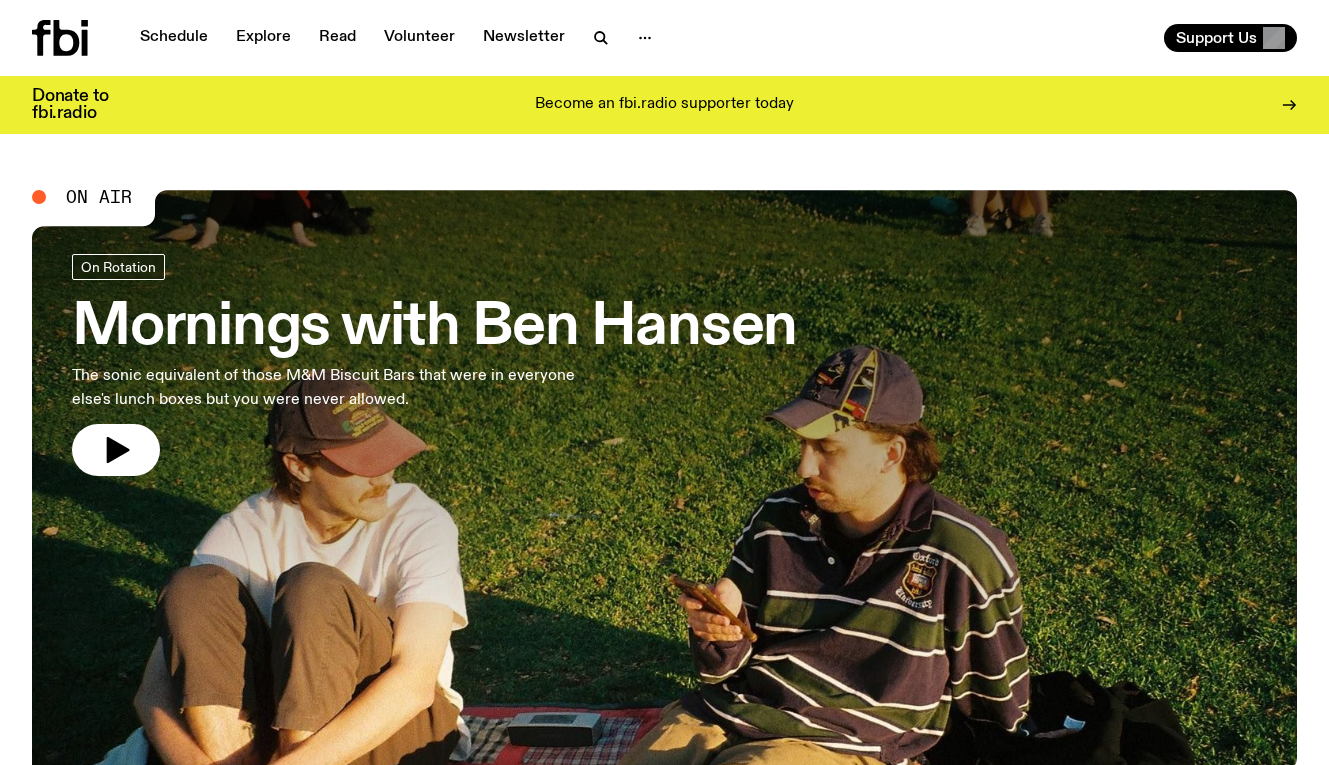 click on "The sonic equivalent of those M&M Biscuit Bars that were in everyone else's lunch boxes but you were never allowed." at bounding box center (328, 388) 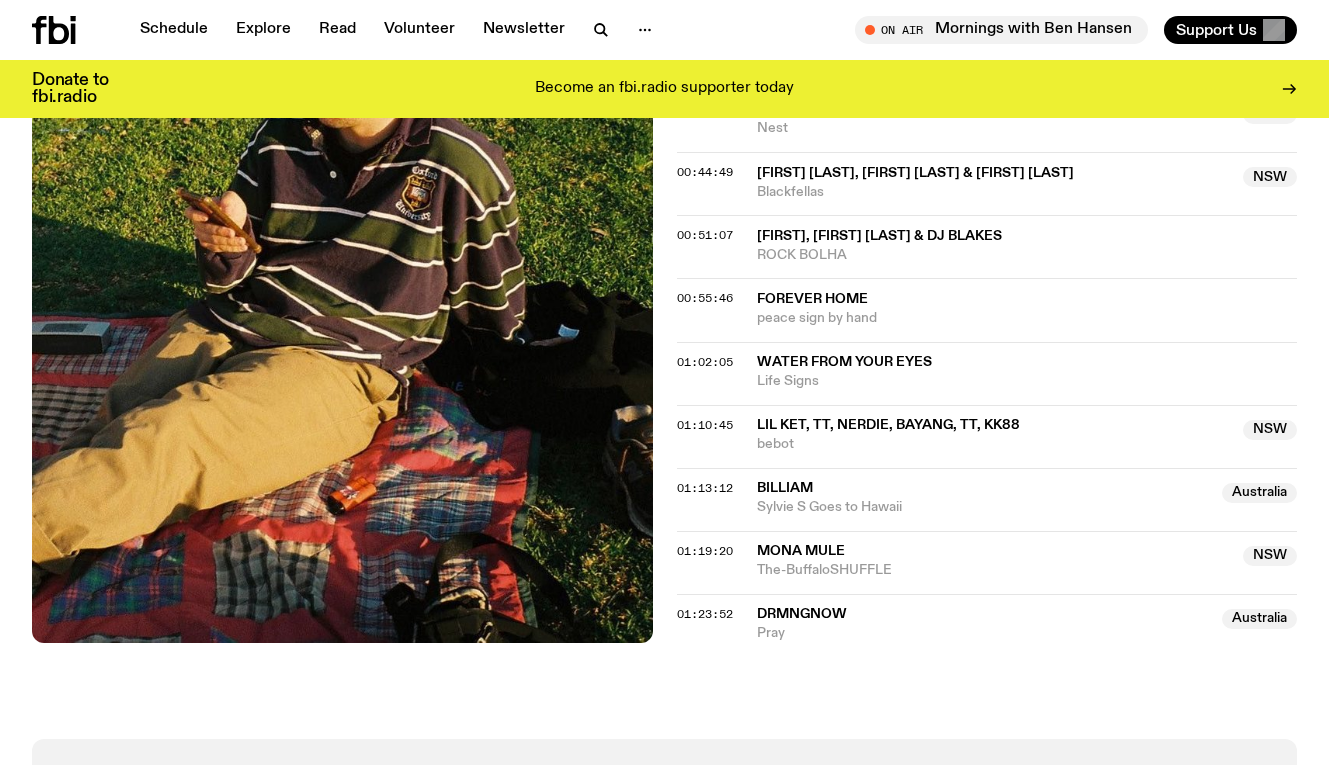 scroll, scrollTop: 1110, scrollLeft: 0, axis: vertical 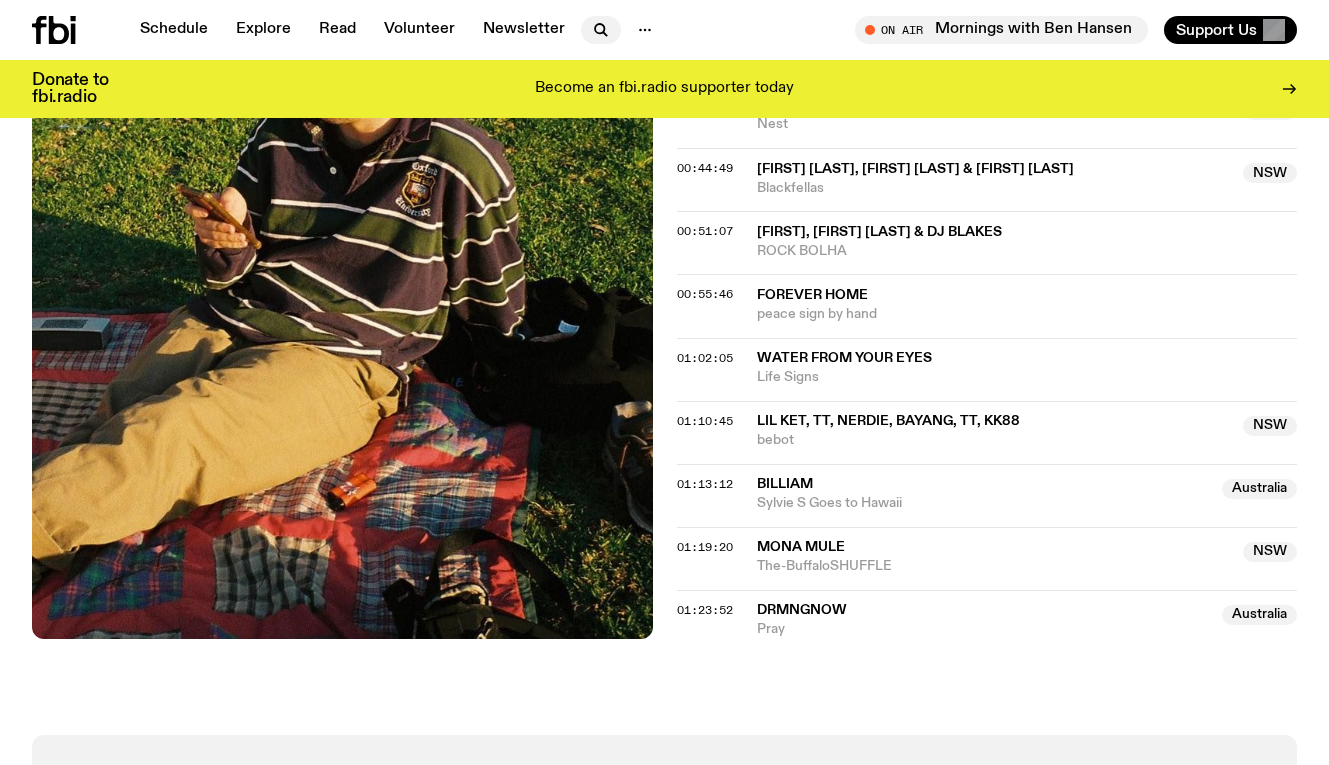 click 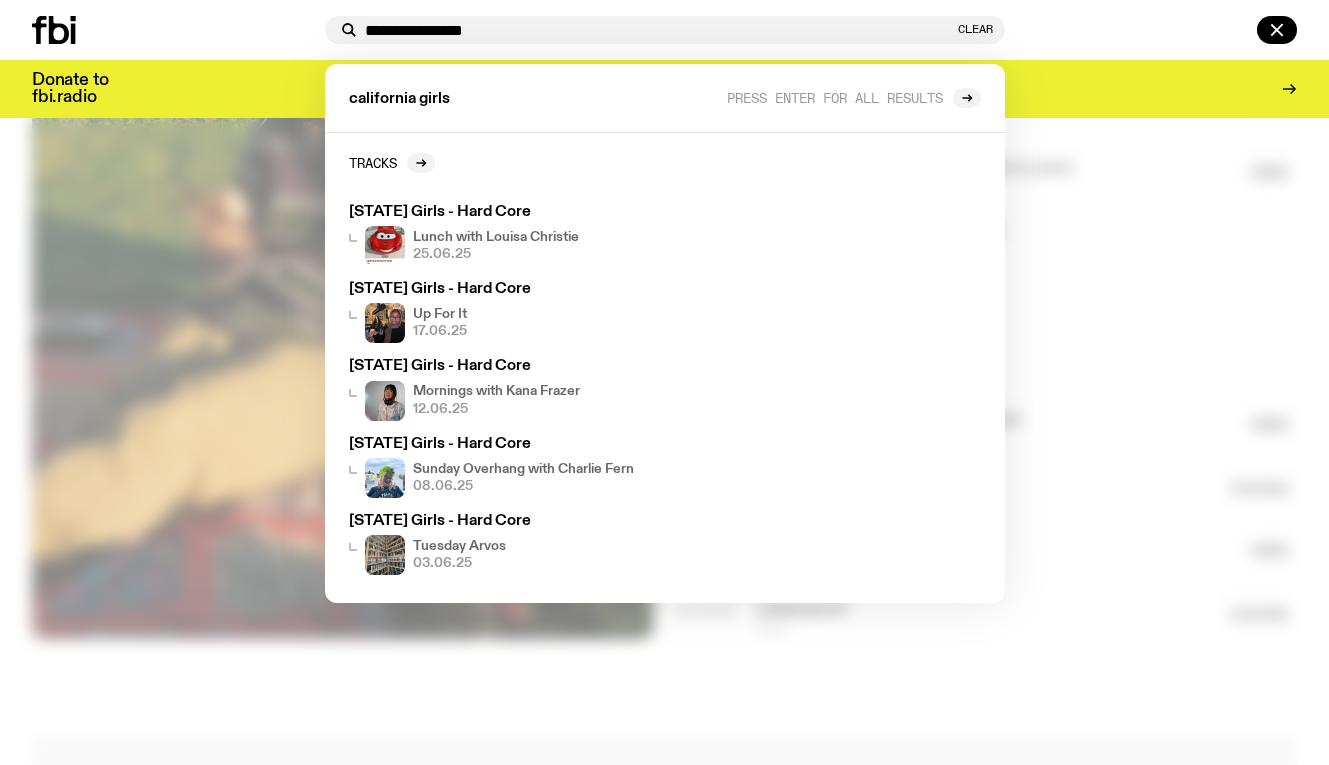 type on "**********" 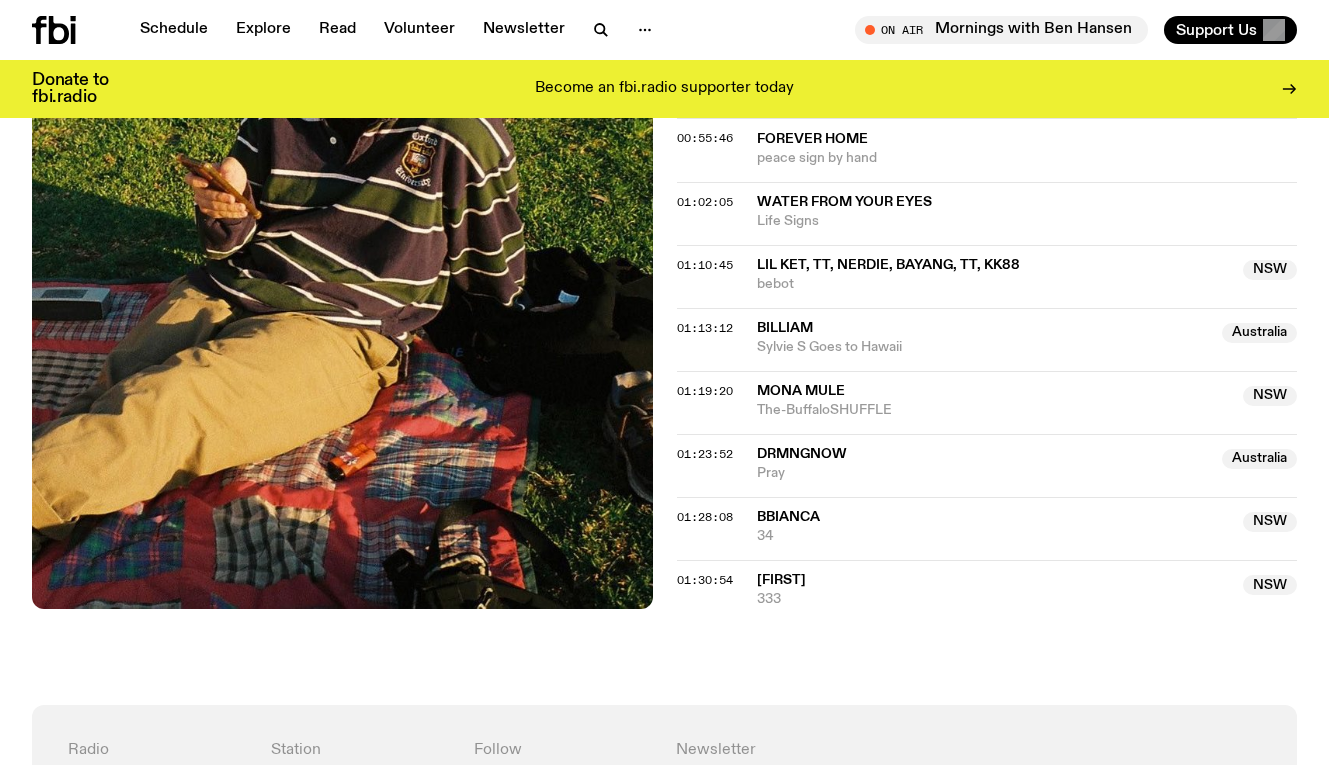 scroll, scrollTop: 1238, scrollLeft: 0, axis: vertical 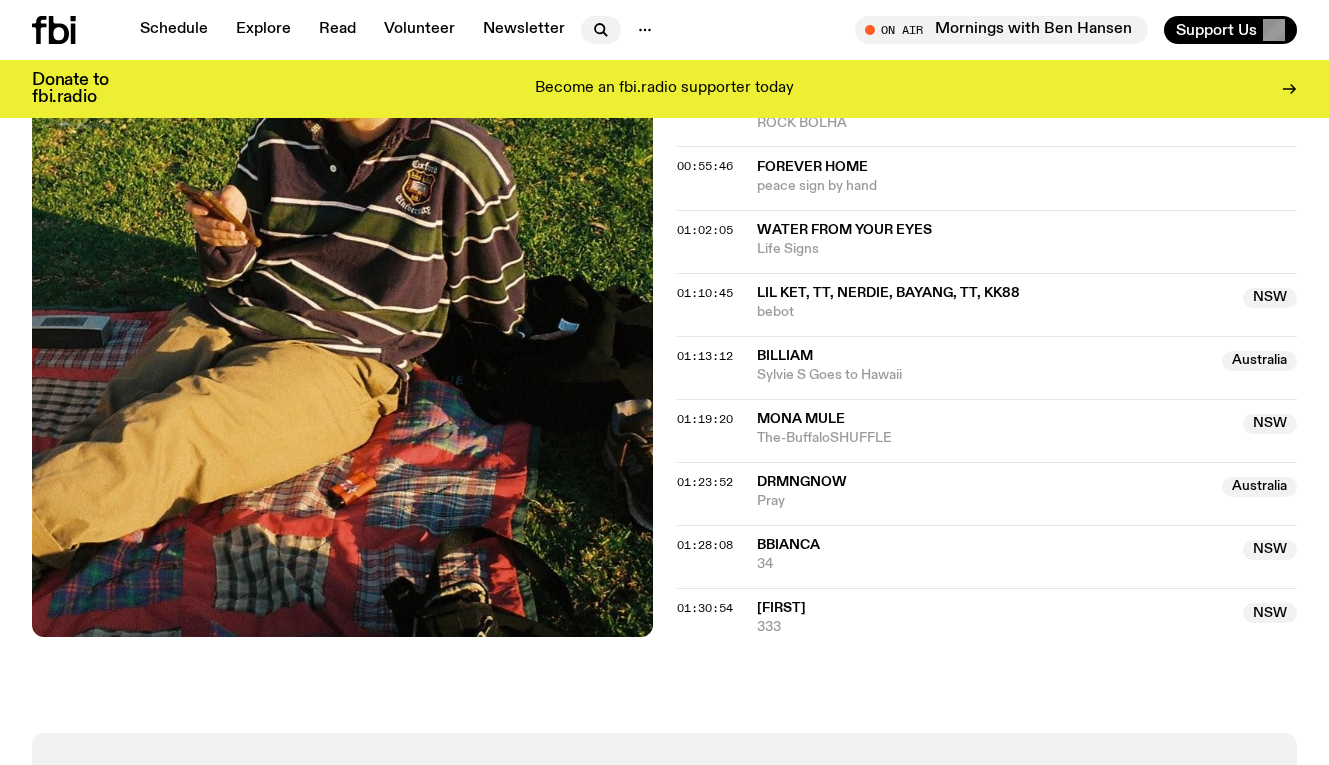 click 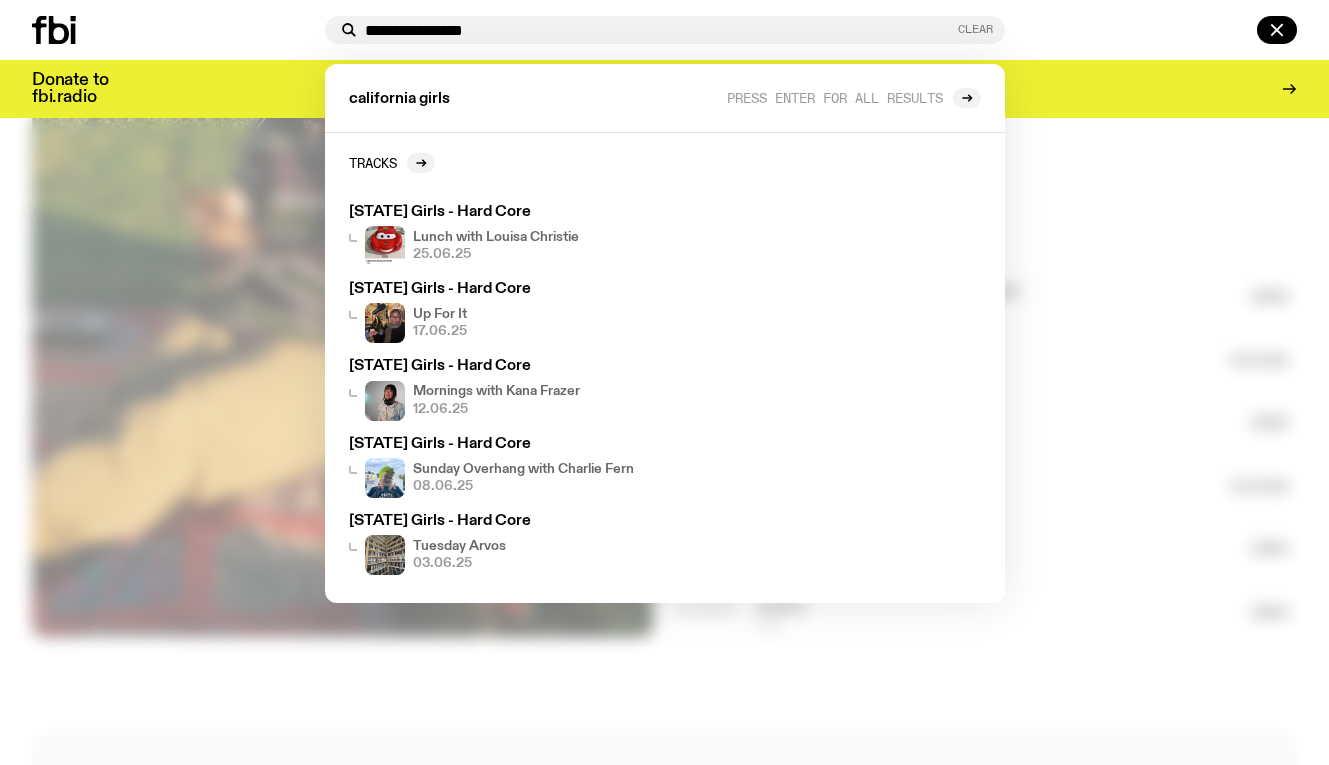 click on "Clear" at bounding box center [975, 29] 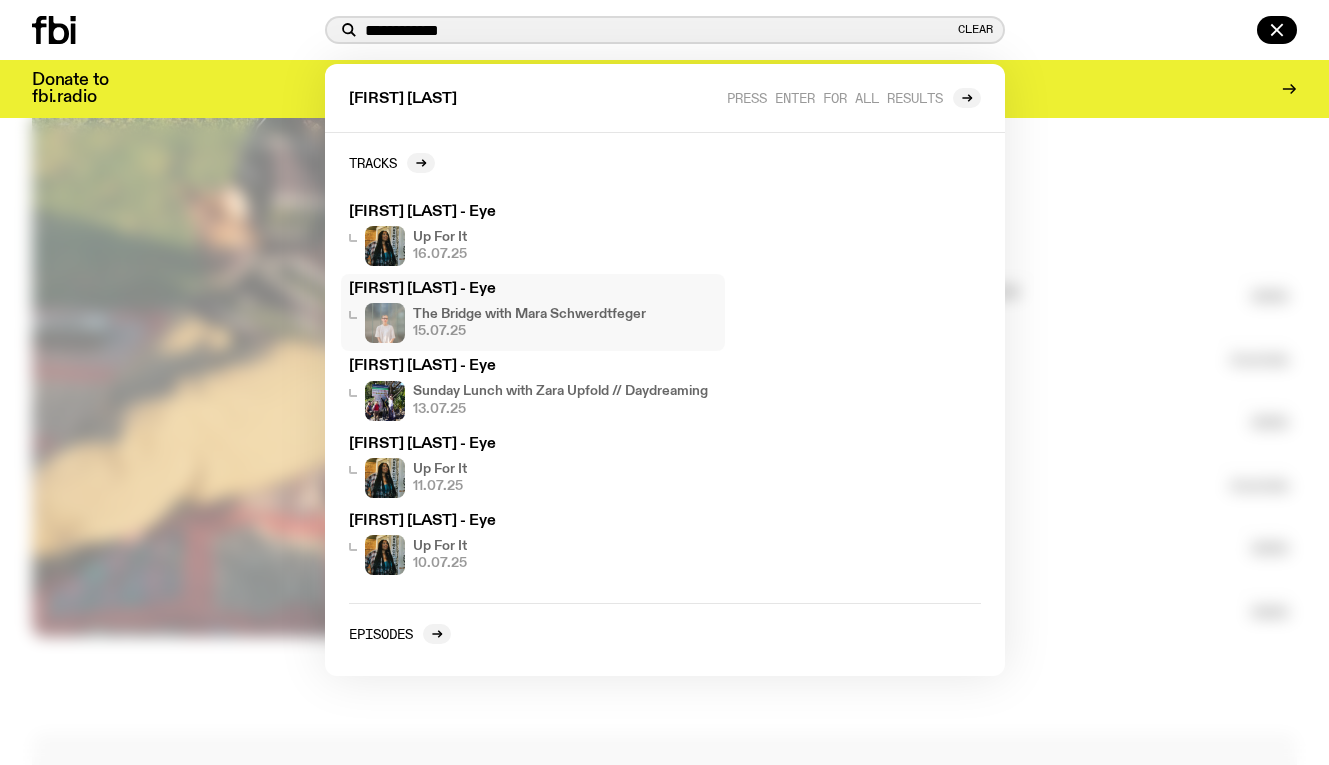 type on "**********" 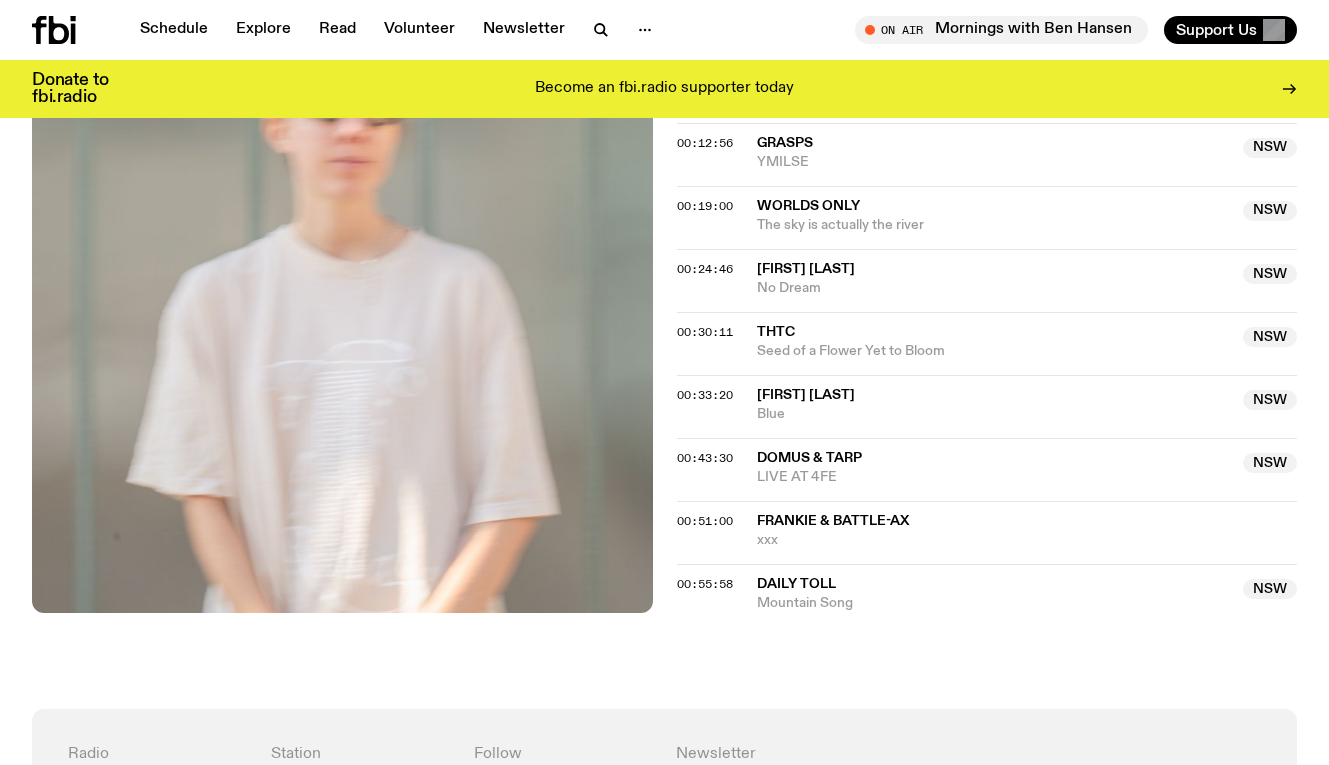 scroll, scrollTop: 1099, scrollLeft: 0, axis: vertical 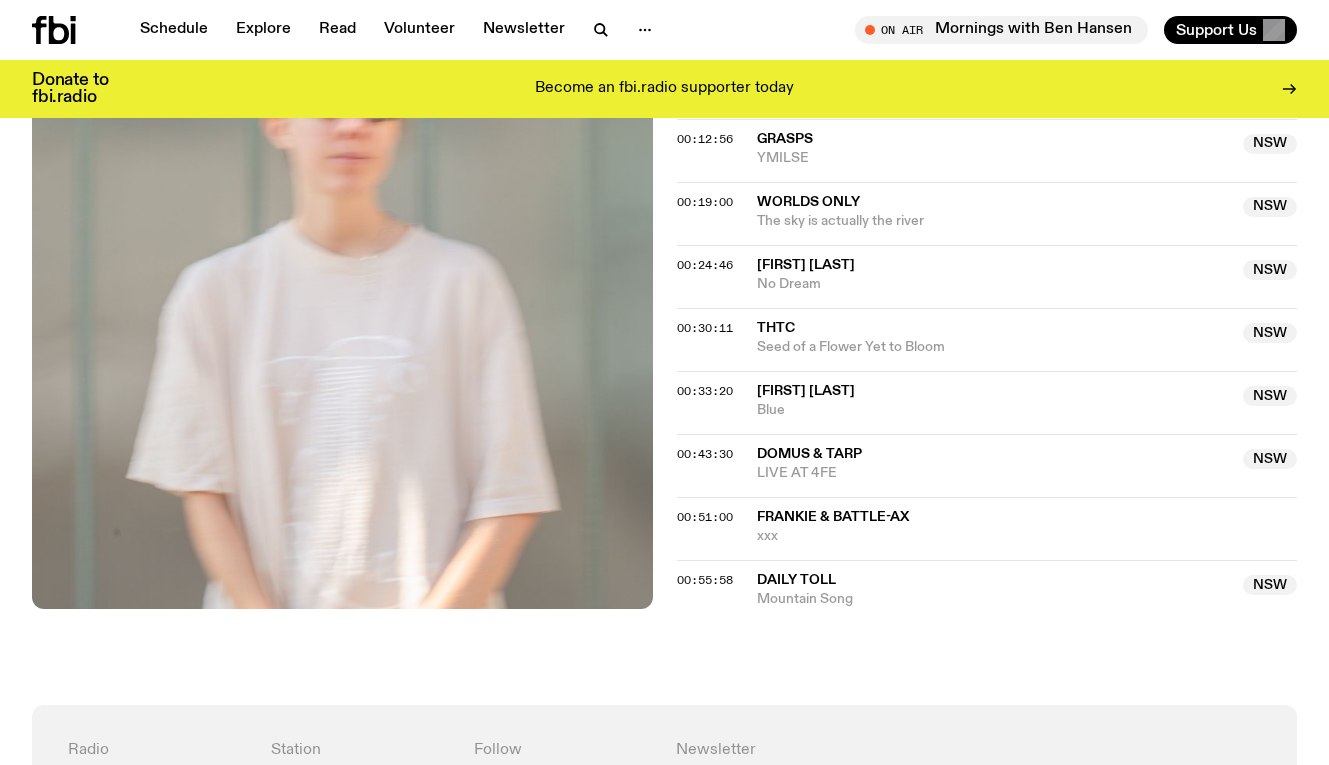 click 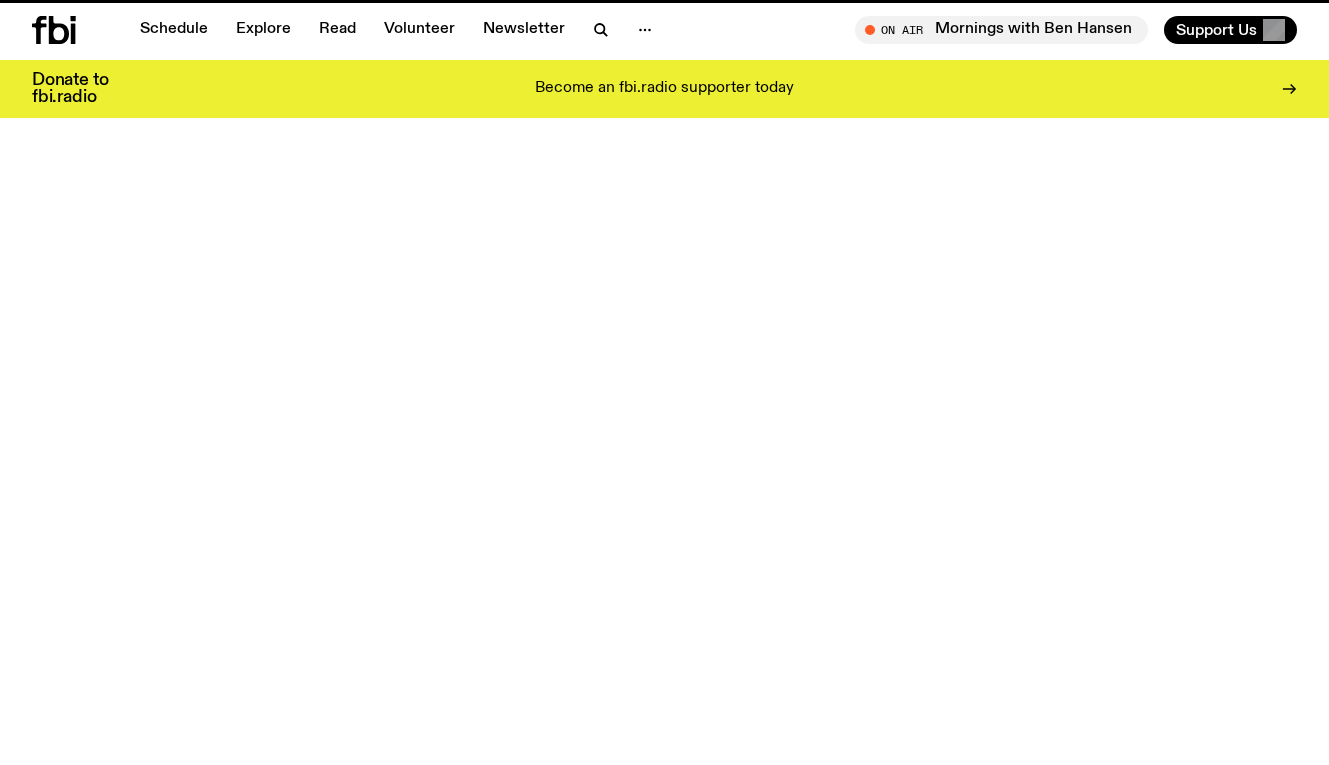 scroll, scrollTop: 0, scrollLeft: 0, axis: both 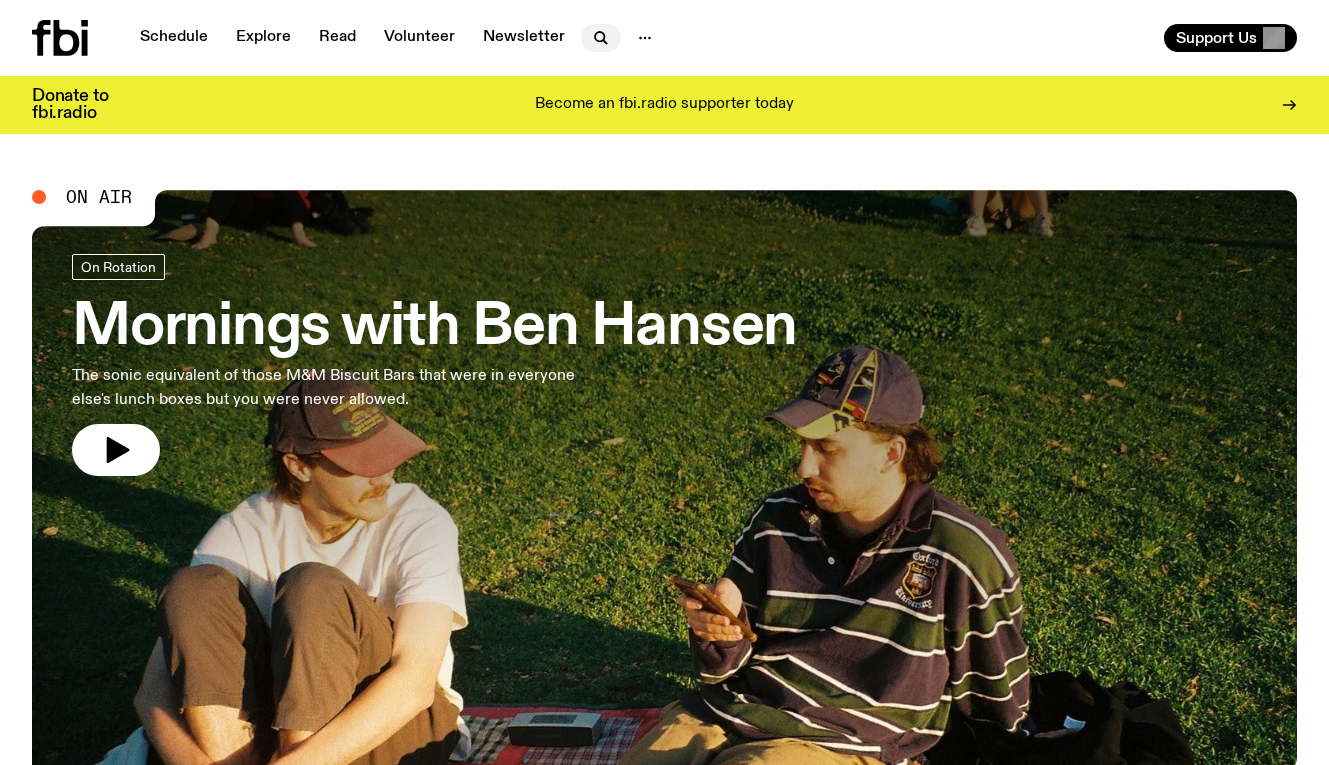 click 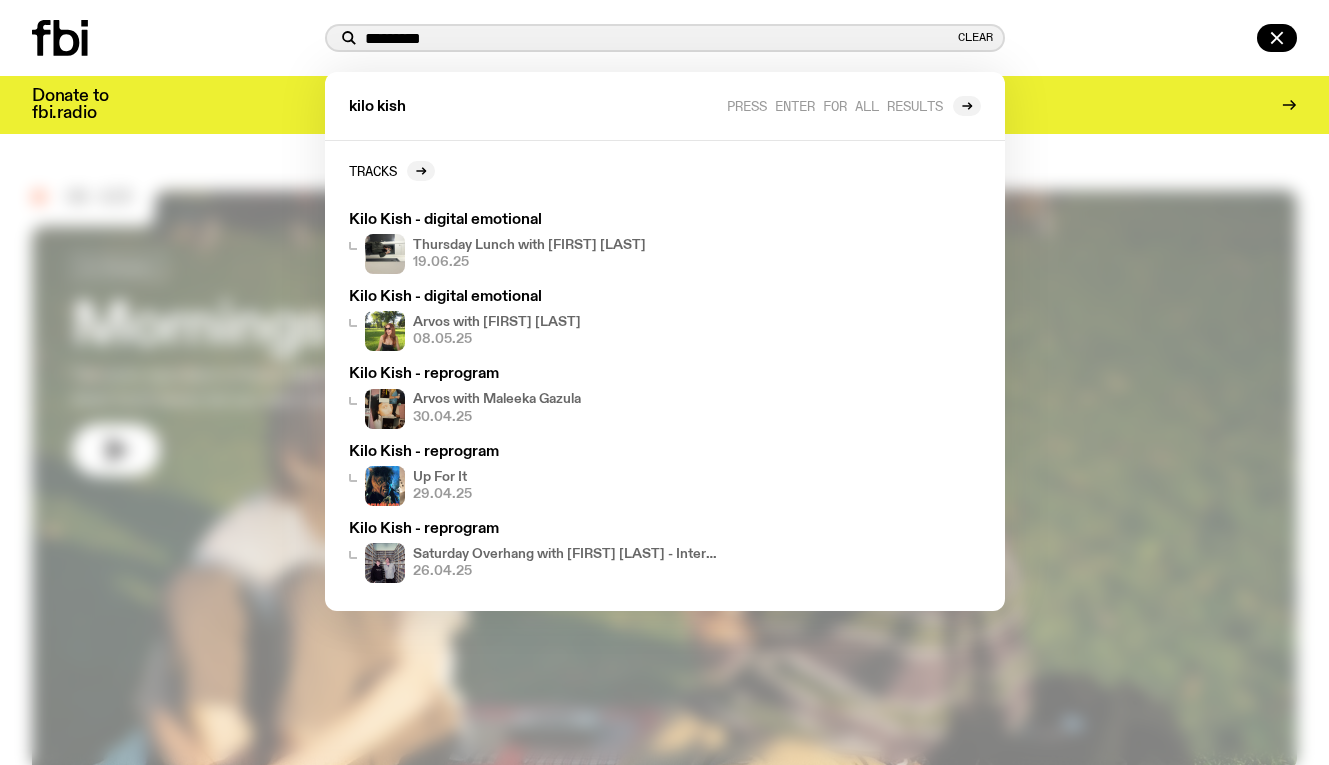 click on "*********" at bounding box center (659, 38) 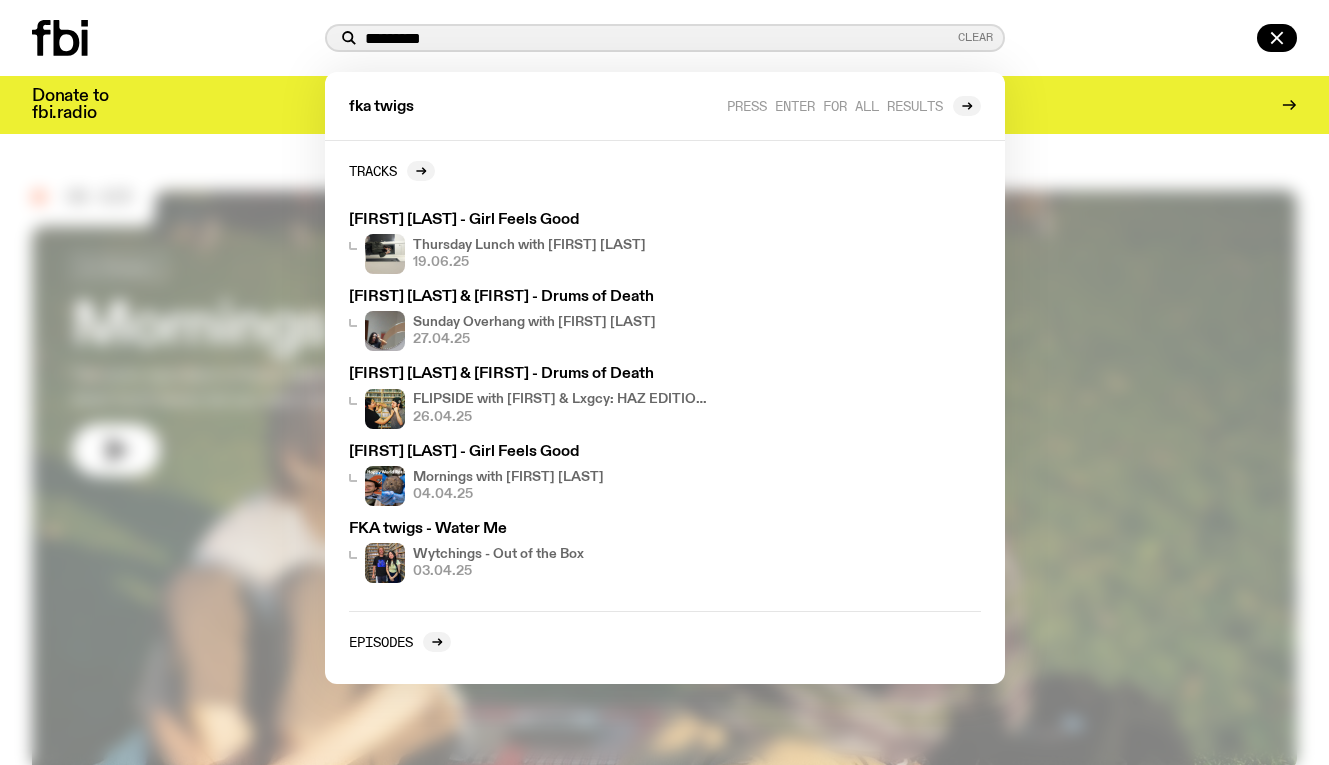 type on "*********" 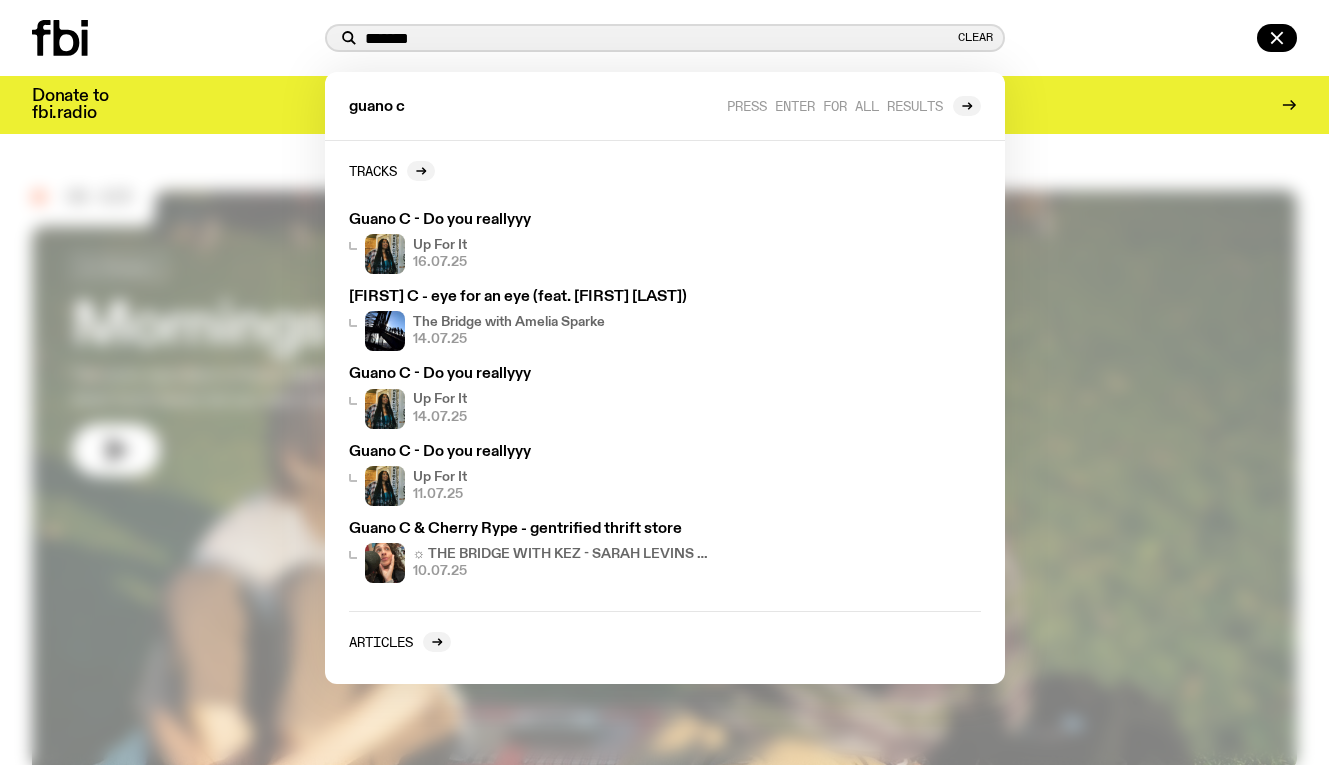 click on "*******" at bounding box center [659, 38] 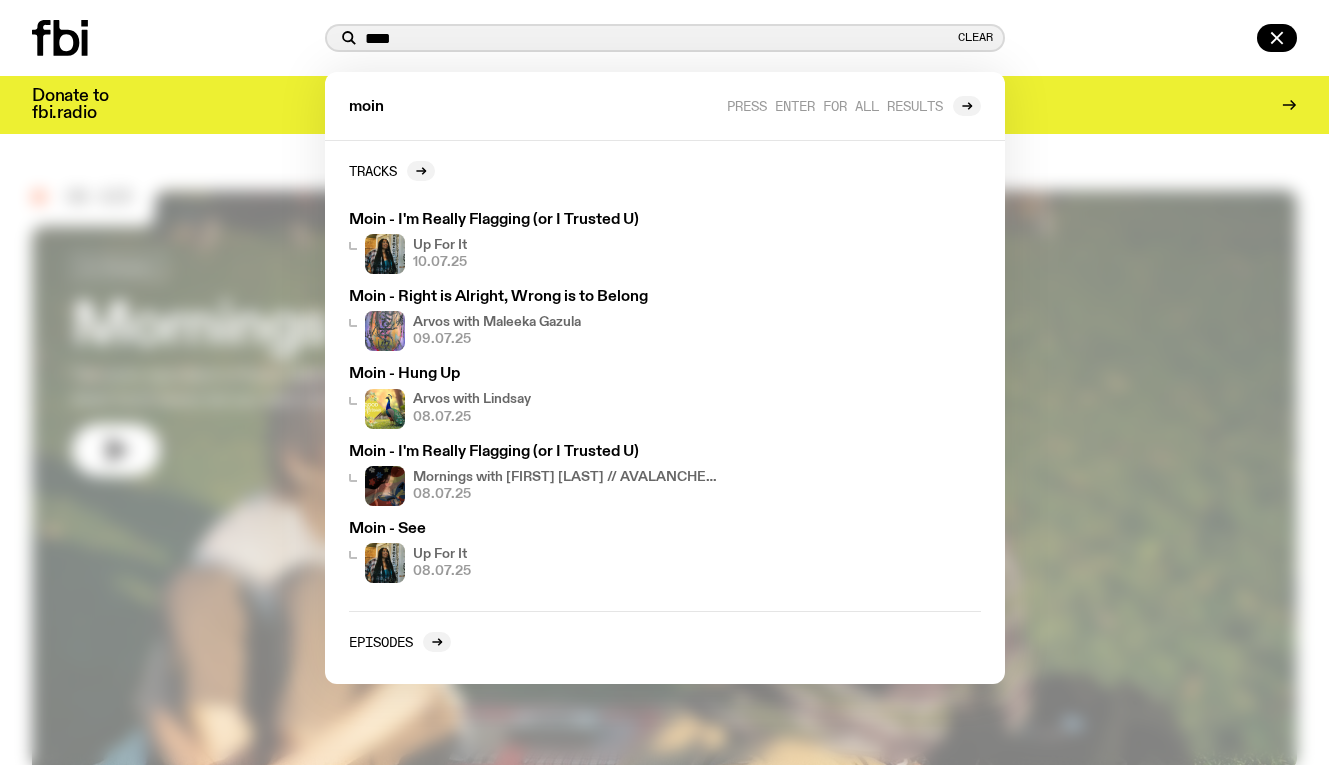 click on "****" at bounding box center (659, 38) 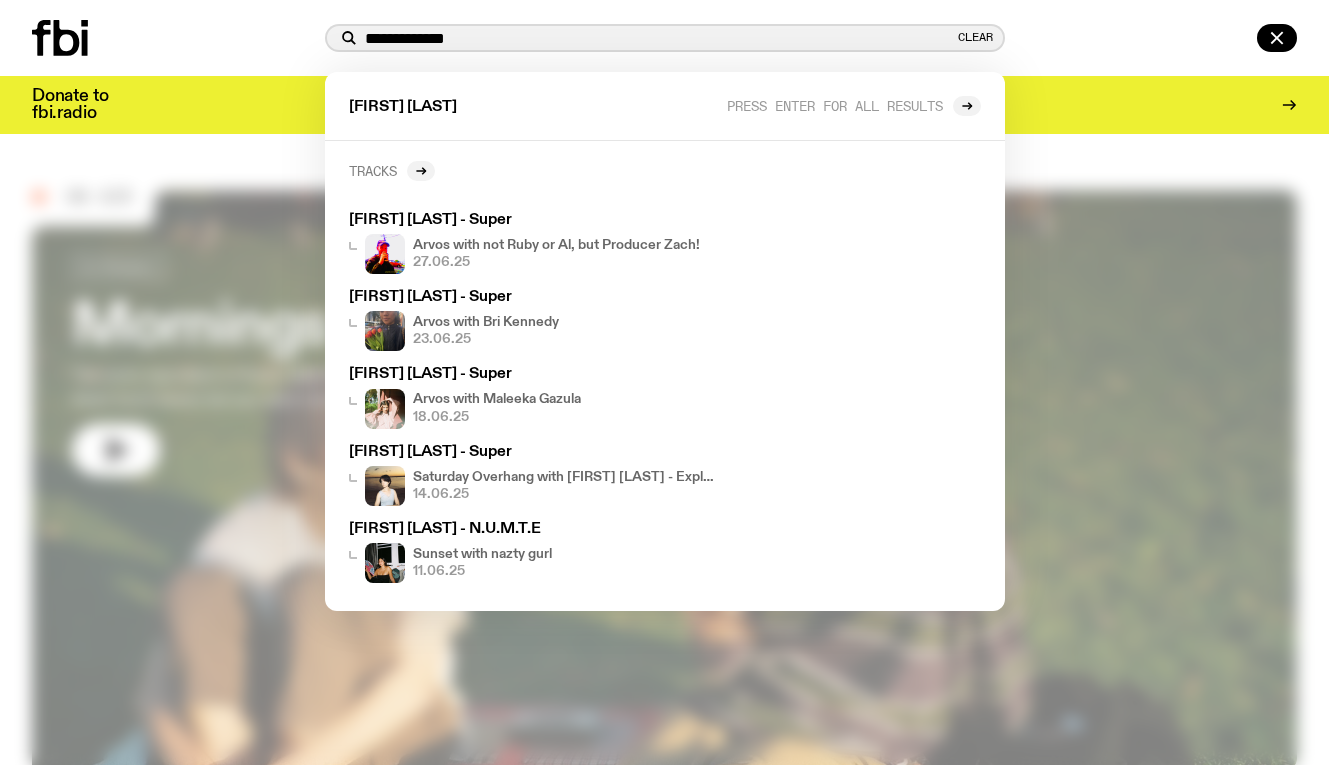 type on "**********" 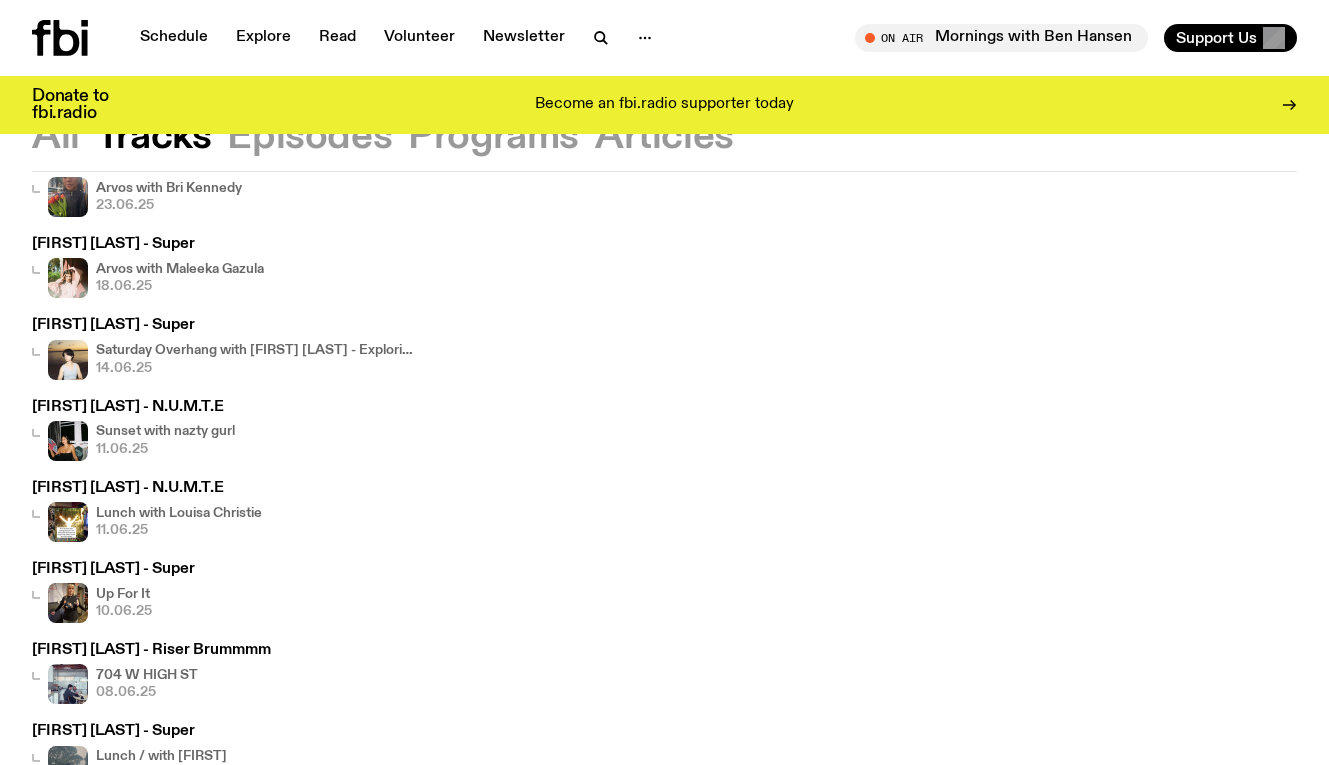 scroll, scrollTop: 0, scrollLeft: 0, axis: both 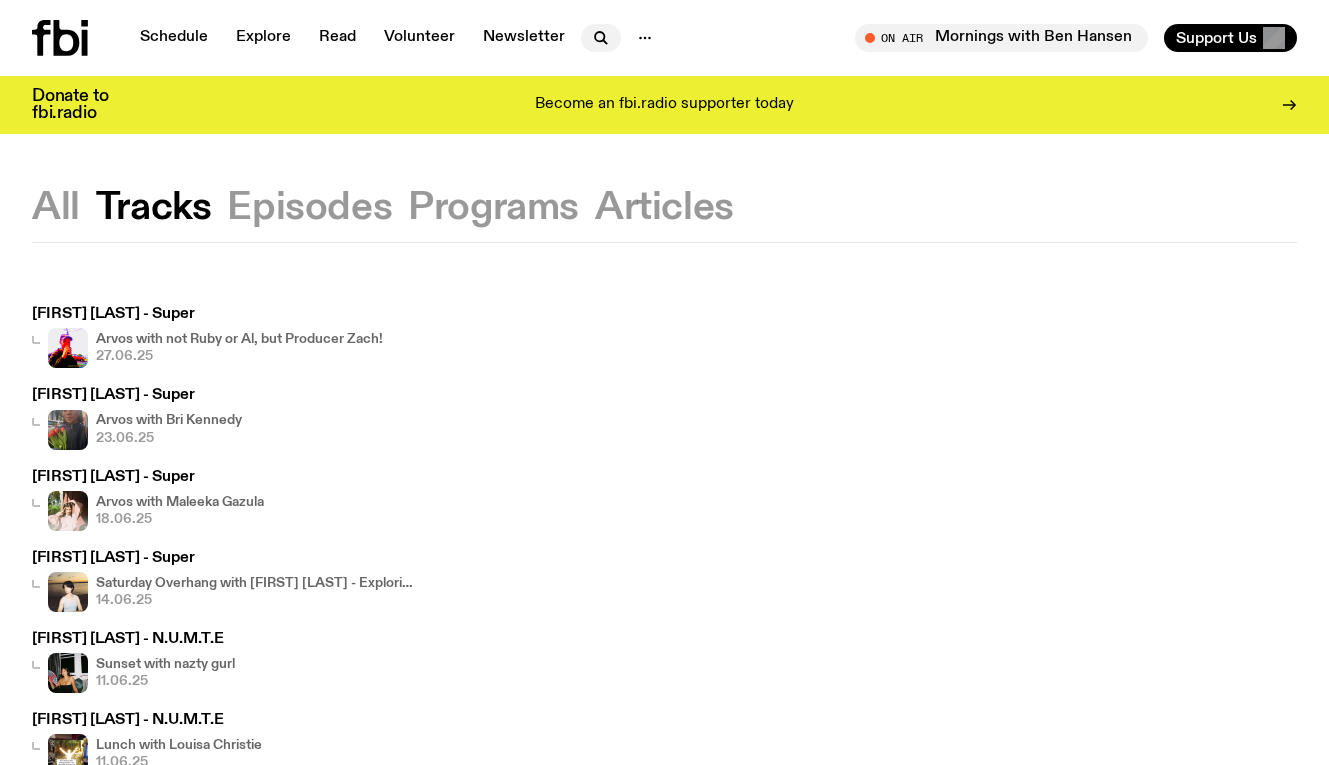 click 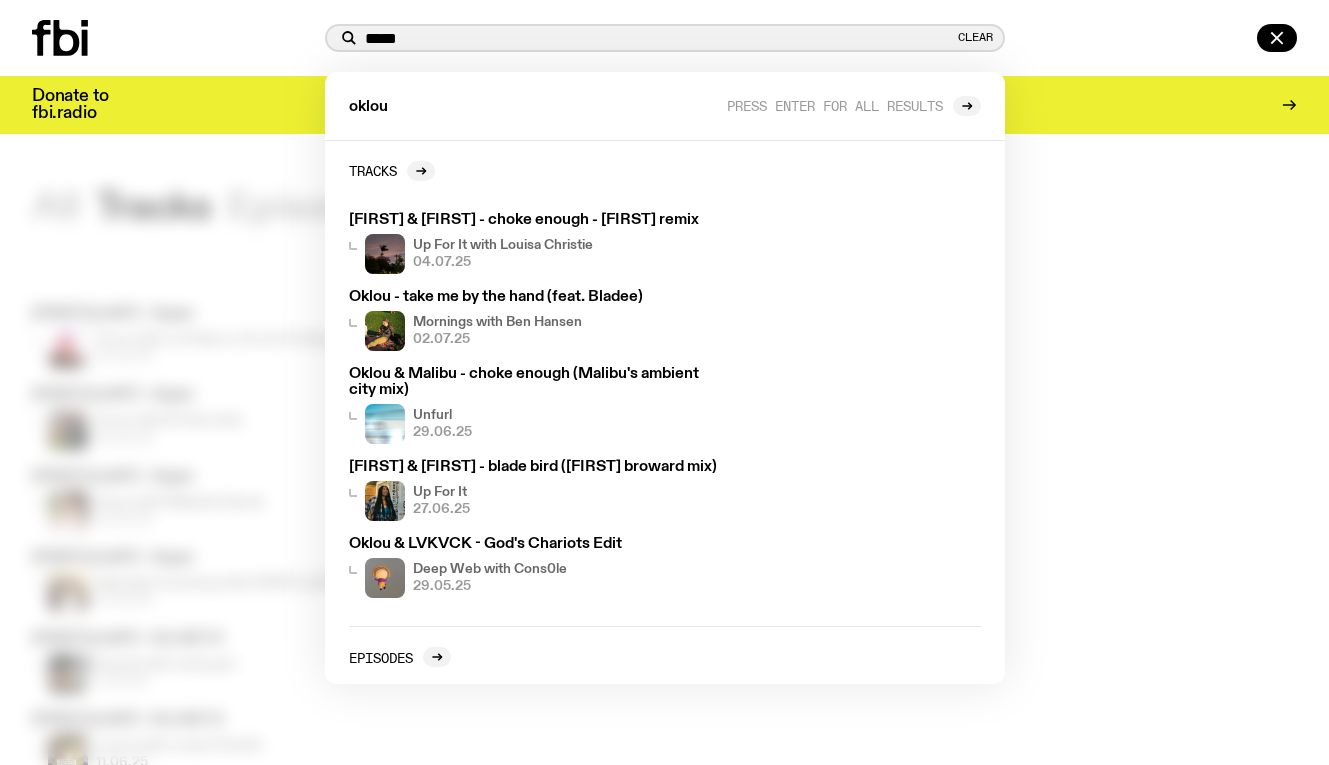 click on "*****" at bounding box center (659, 38) 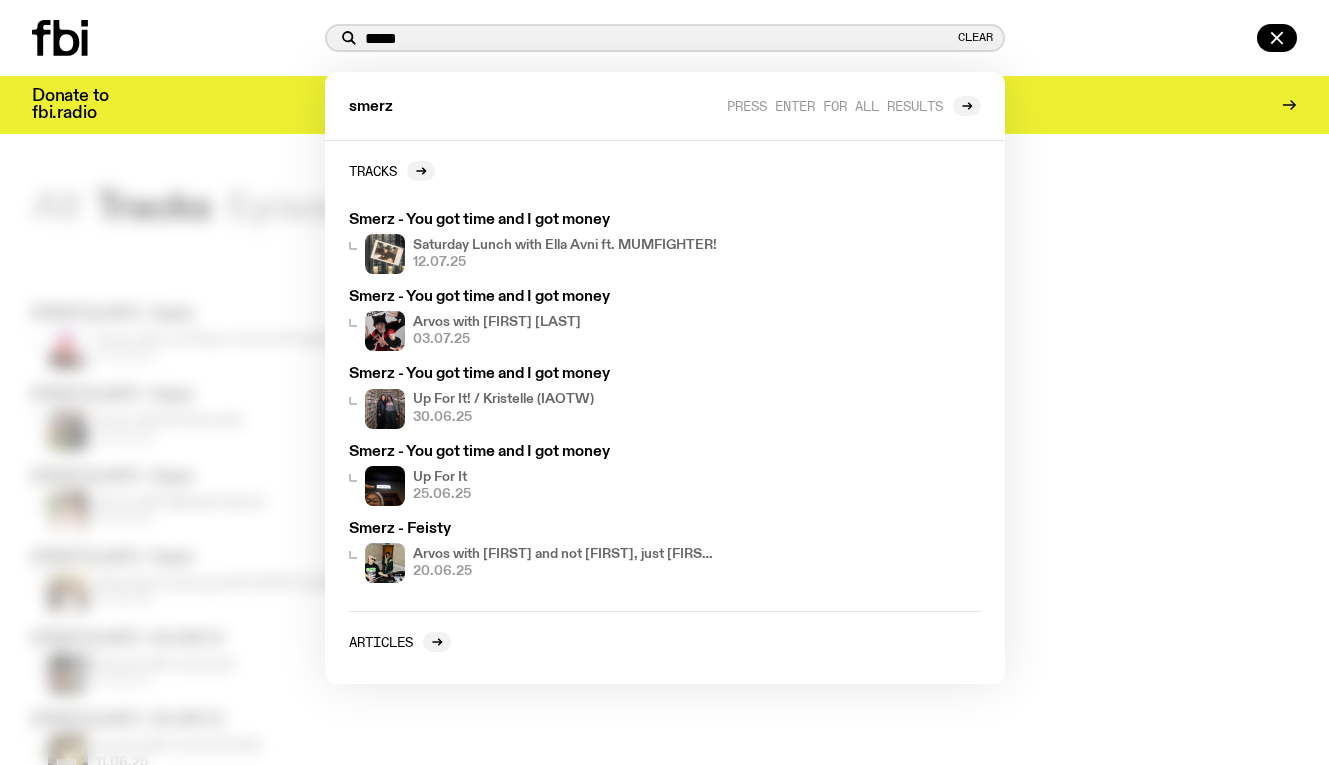 click on "*****" at bounding box center (659, 38) 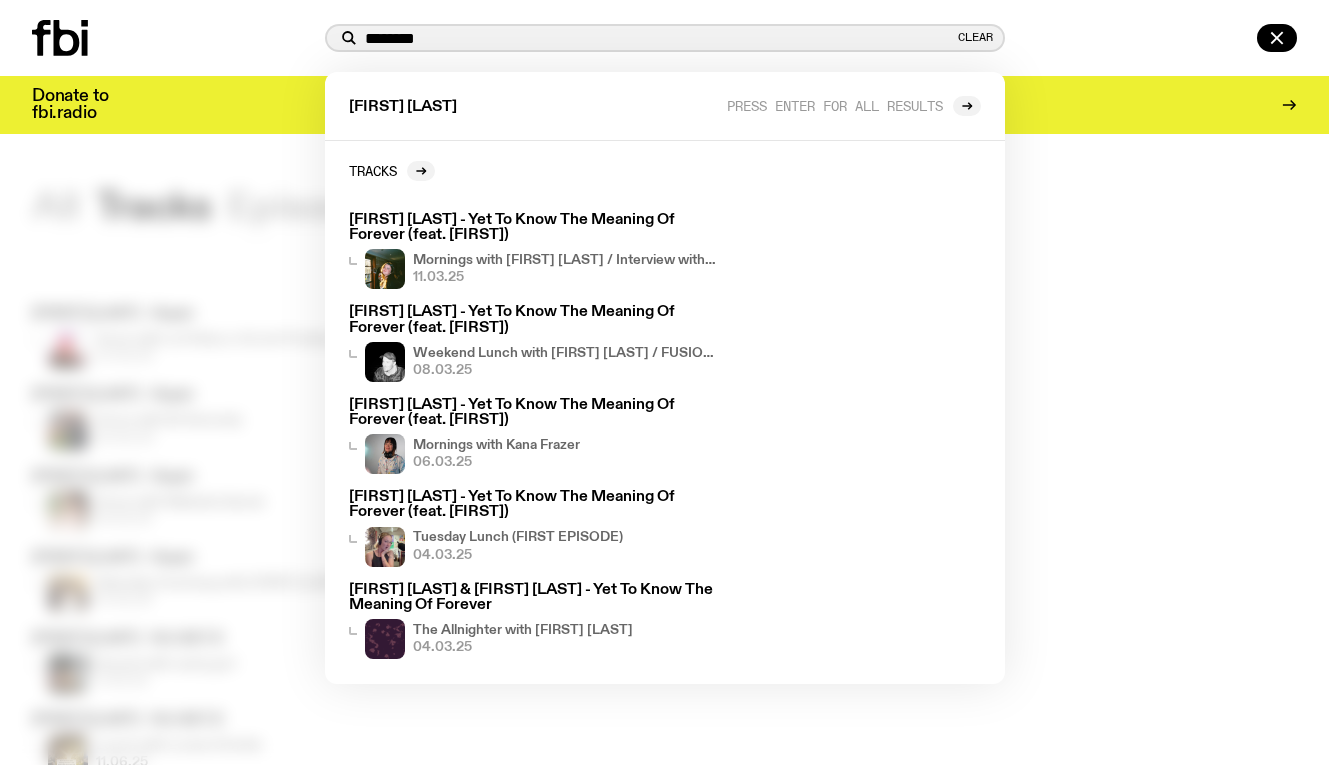 click on "******** Clear [FIRST] [LAST] Press enter for all results Tracks [FIRST] [LAST] - Yet To Know The Meaning Of Forever (feat. [FIRST] [LAST]) Mornings with [FIRST] [LAST] / Interview with [FIRST] 11.03.25 [FIRST] [LAST] - Yet To Know The Meaning Of Forever (feat. [FIRST] [LAST]) Weekend Lunch with [FIRST] [LAST] / FUSION SPOTLIGHT ~ International Women's Day Special 08.03.25 [FIRST] [LAST] - Yet To Know The Meaning Of Forever (feat. [FIRST] [LAST]) Mornings with [FIRST] [LAST] 06.03.25 [FIRST] [LAST] - Yet To Know The Meaning Of Forever (feat. [FIRST] [LAST]) Tuesday Lunch (FIRST EPISODE) 04.03.25 [FIRST] [LAST] & [FIRST] [LAST] - Yet To Know The Meaning Of Forever The Allnighter with [FIRST] [LAST] 04.03.25" at bounding box center (664, 38) 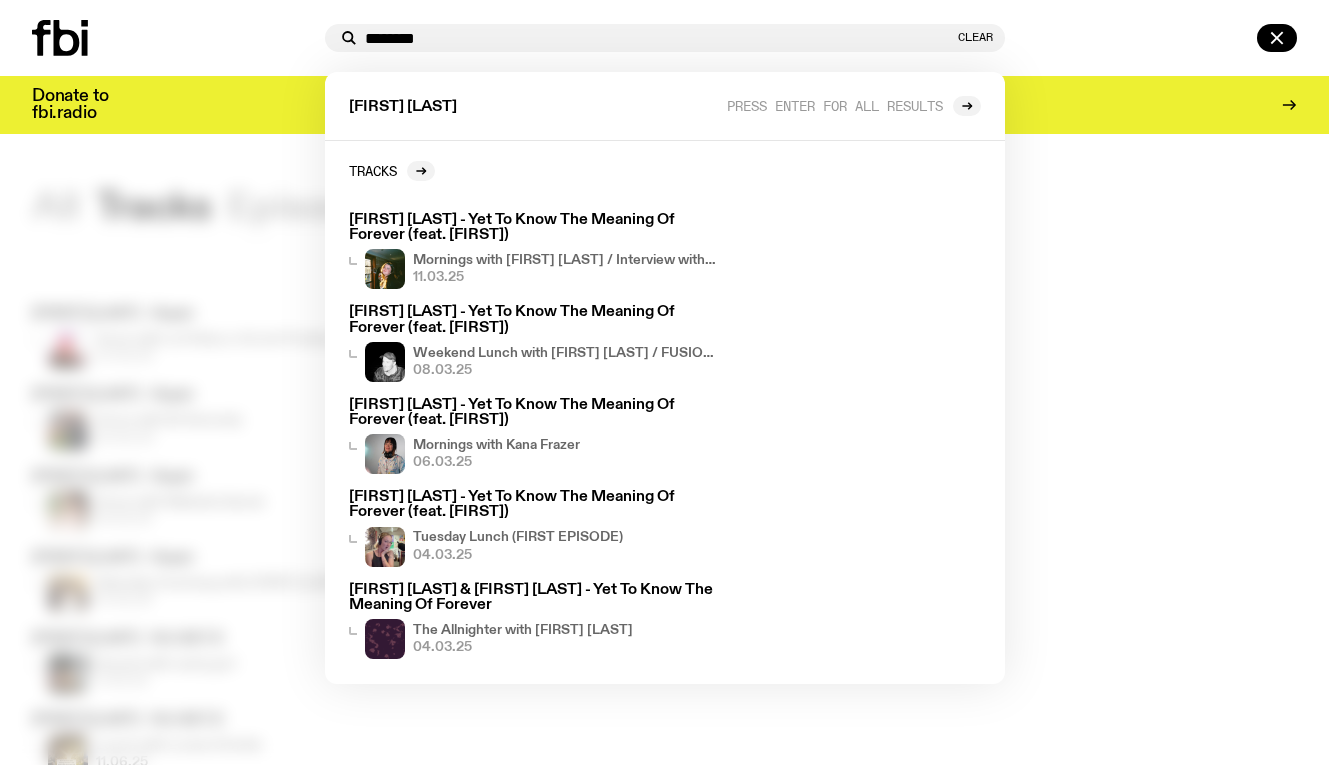 click on "********" at bounding box center (659, 38) 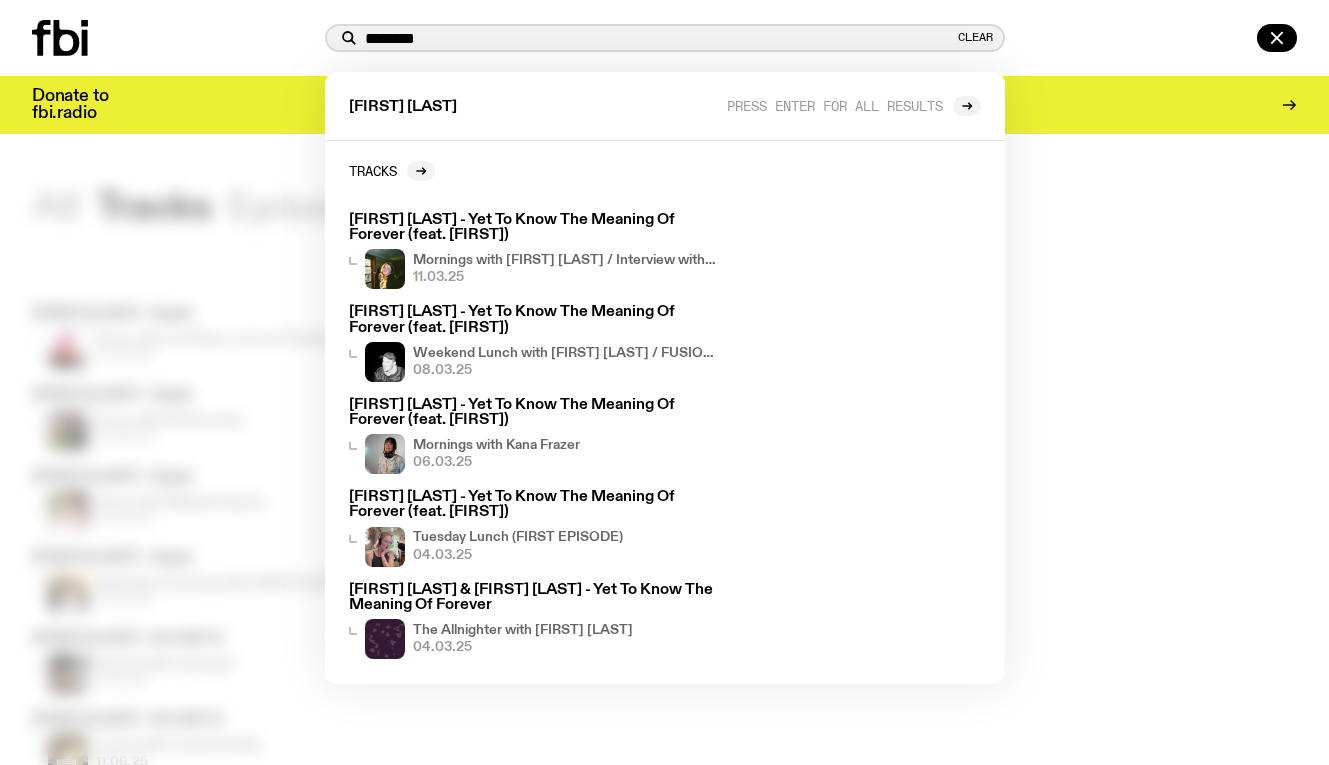 click on "********" at bounding box center [659, 38] 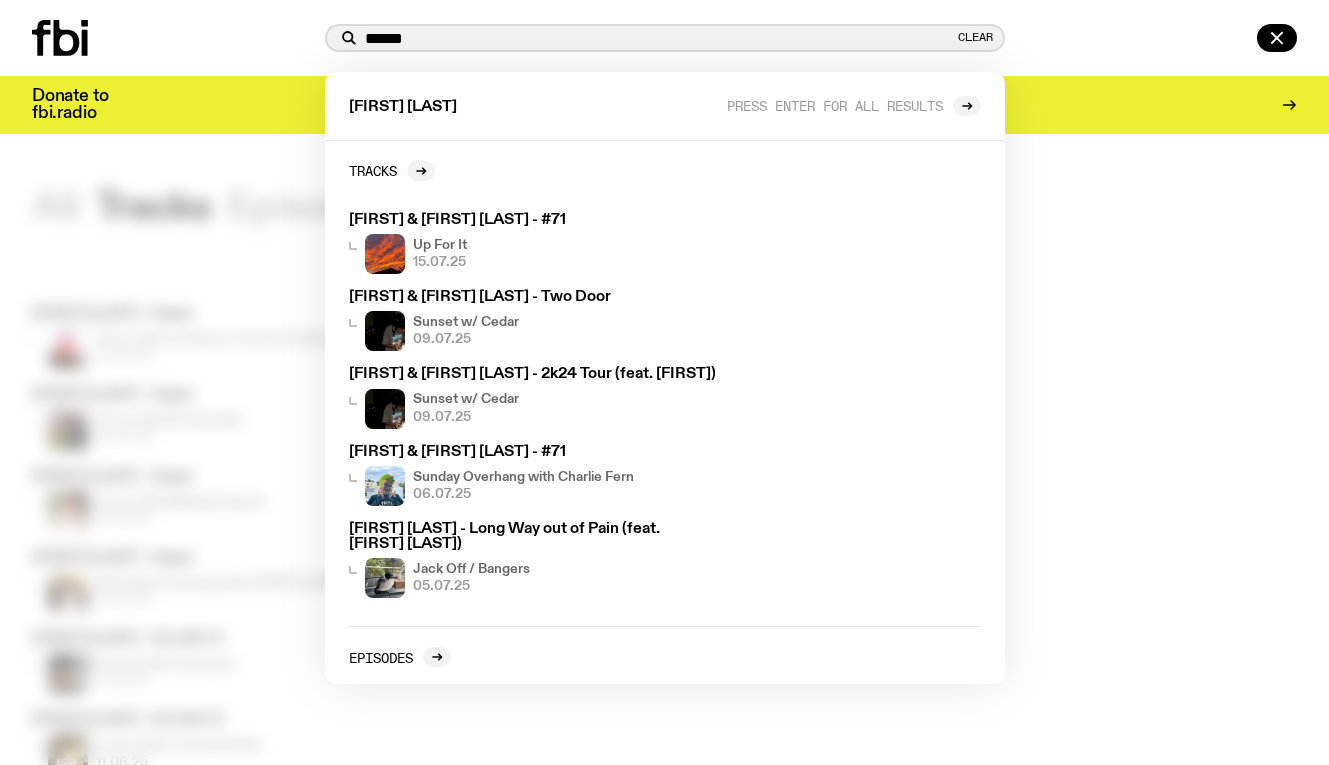 type on "******" 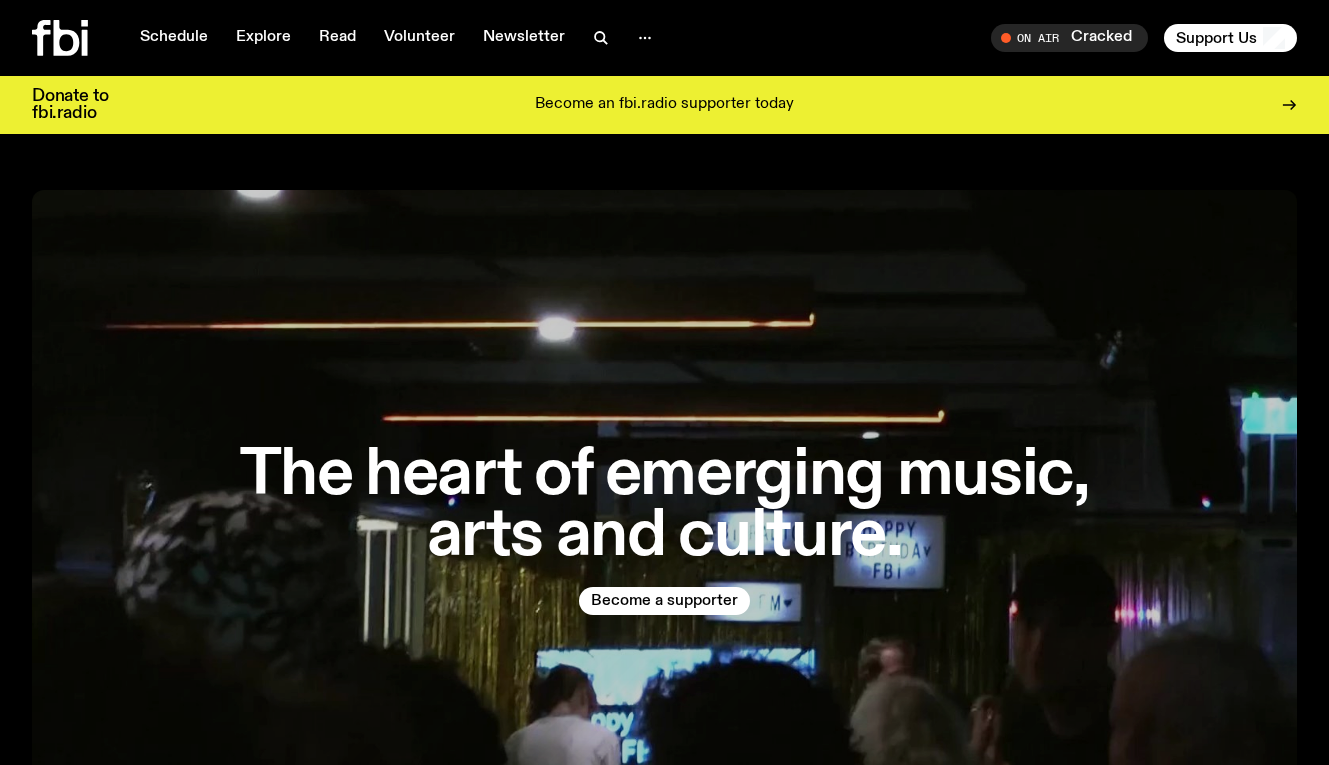 scroll, scrollTop: 0, scrollLeft: 0, axis: both 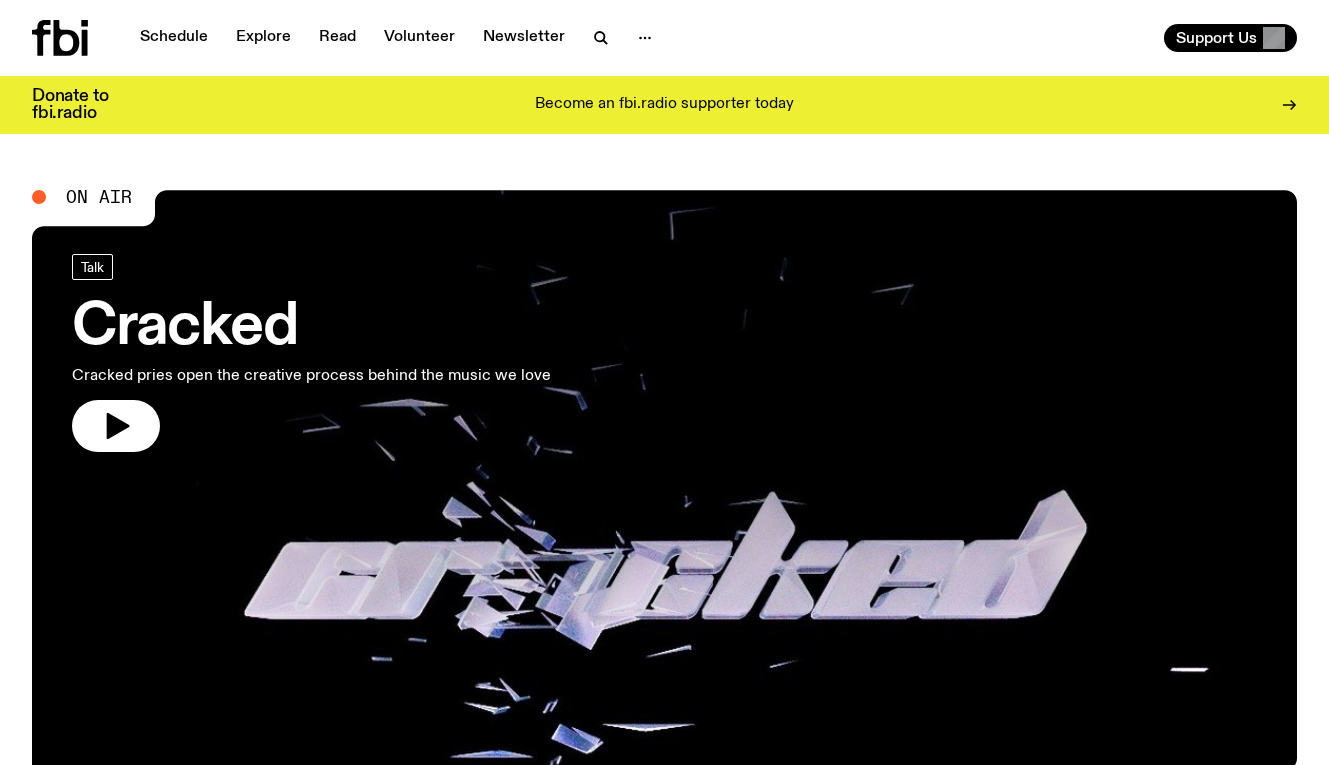 click on "Cracked" at bounding box center (311, 328) 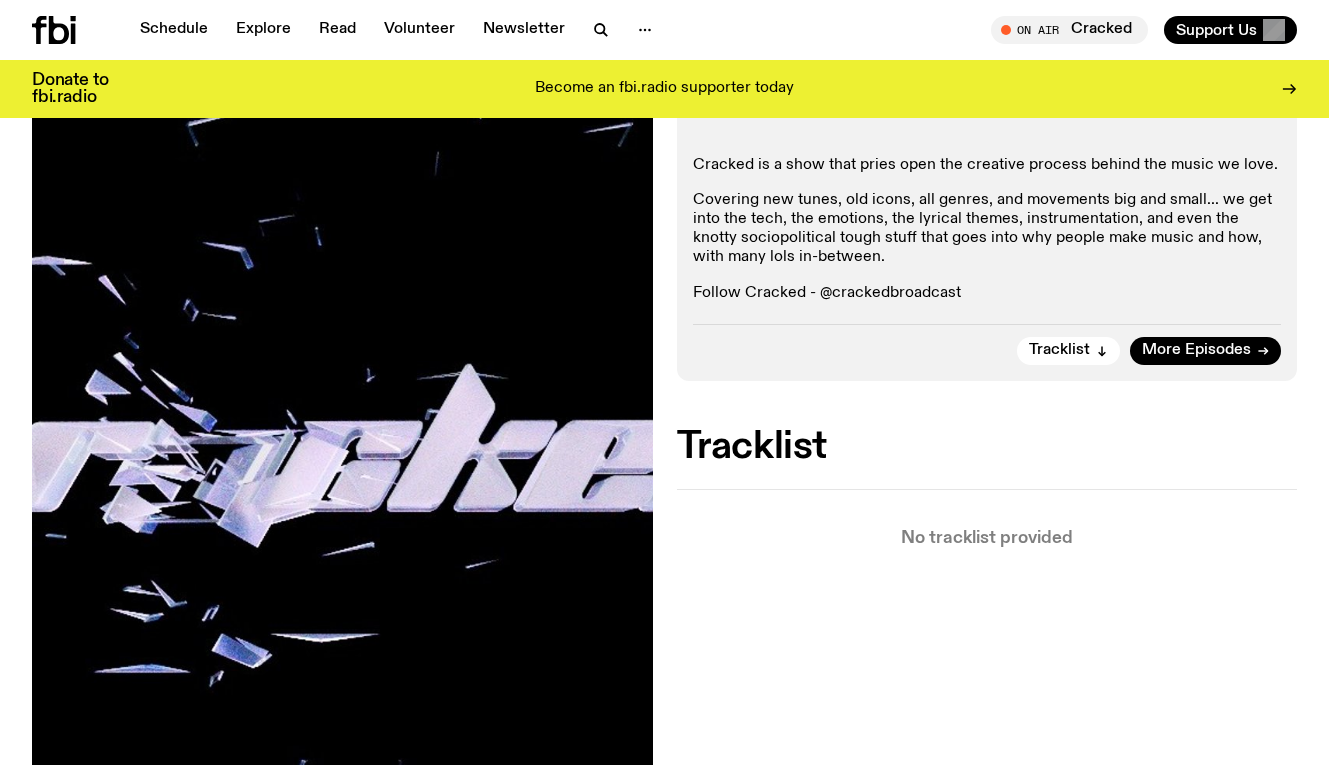scroll, scrollTop: 113, scrollLeft: 0, axis: vertical 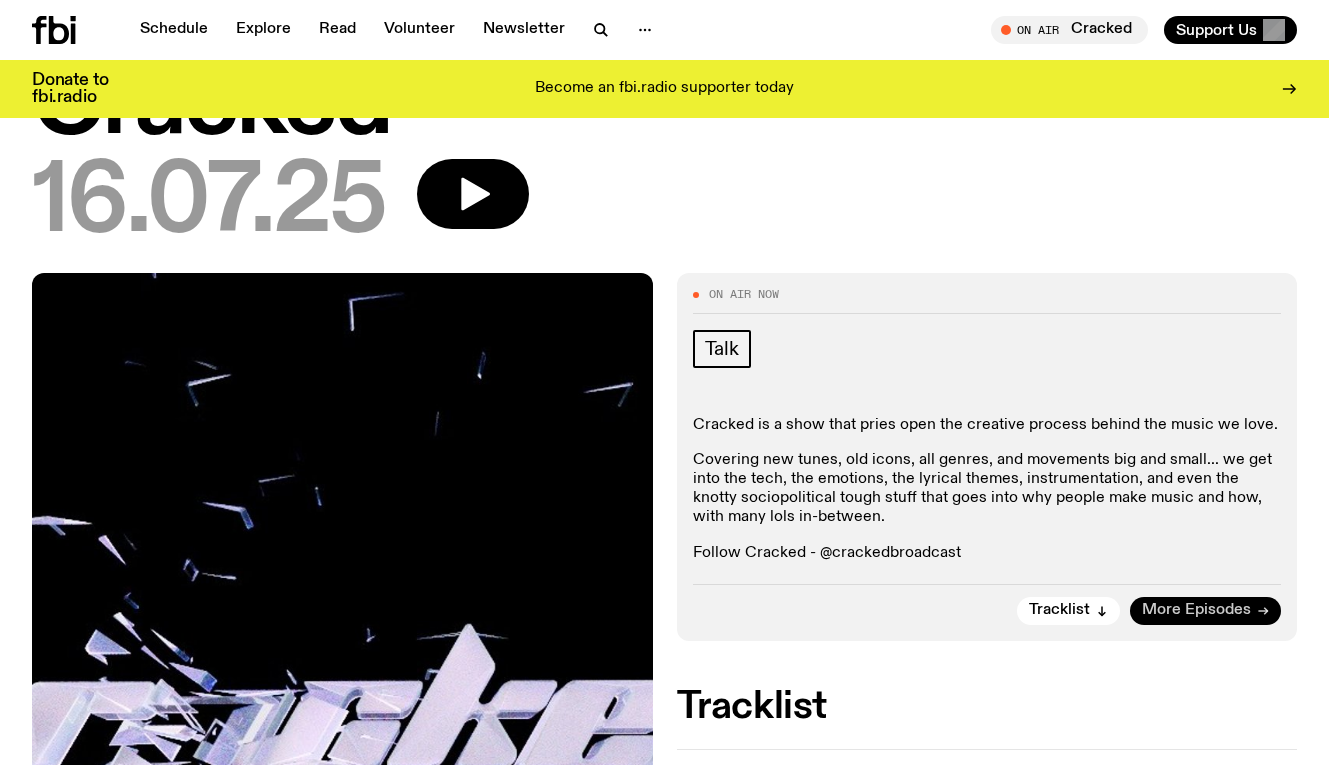 click on "More Episodes" at bounding box center (1196, 610) 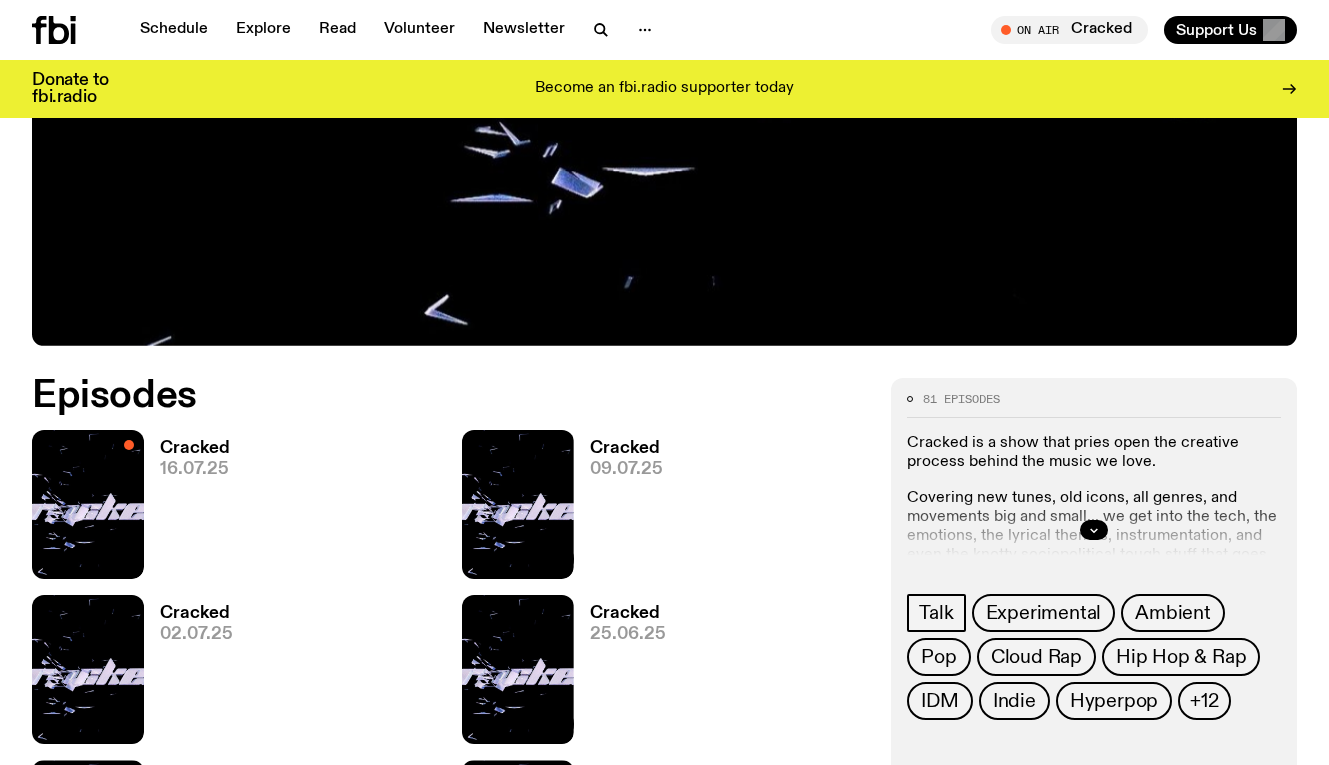 scroll, scrollTop: 663, scrollLeft: 0, axis: vertical 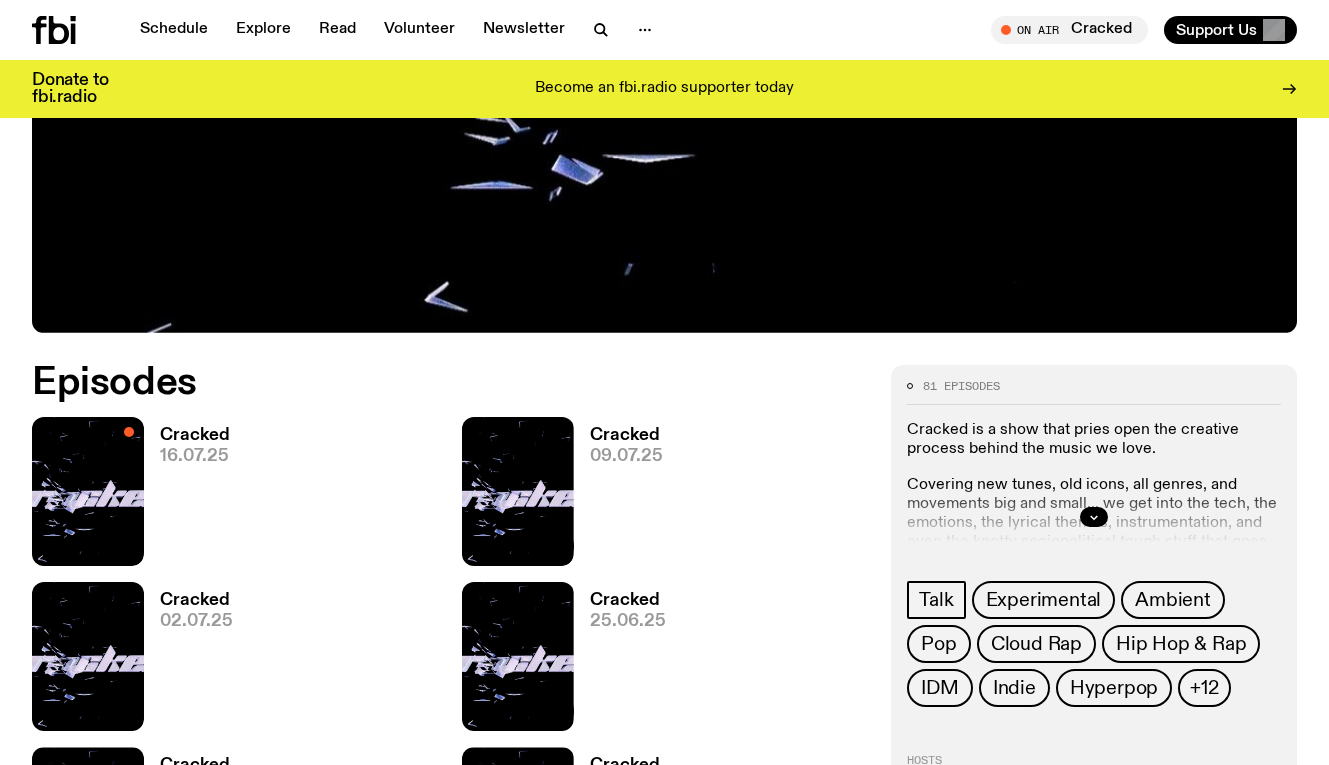 click on "Cracked" at bounding box center (626, 435) 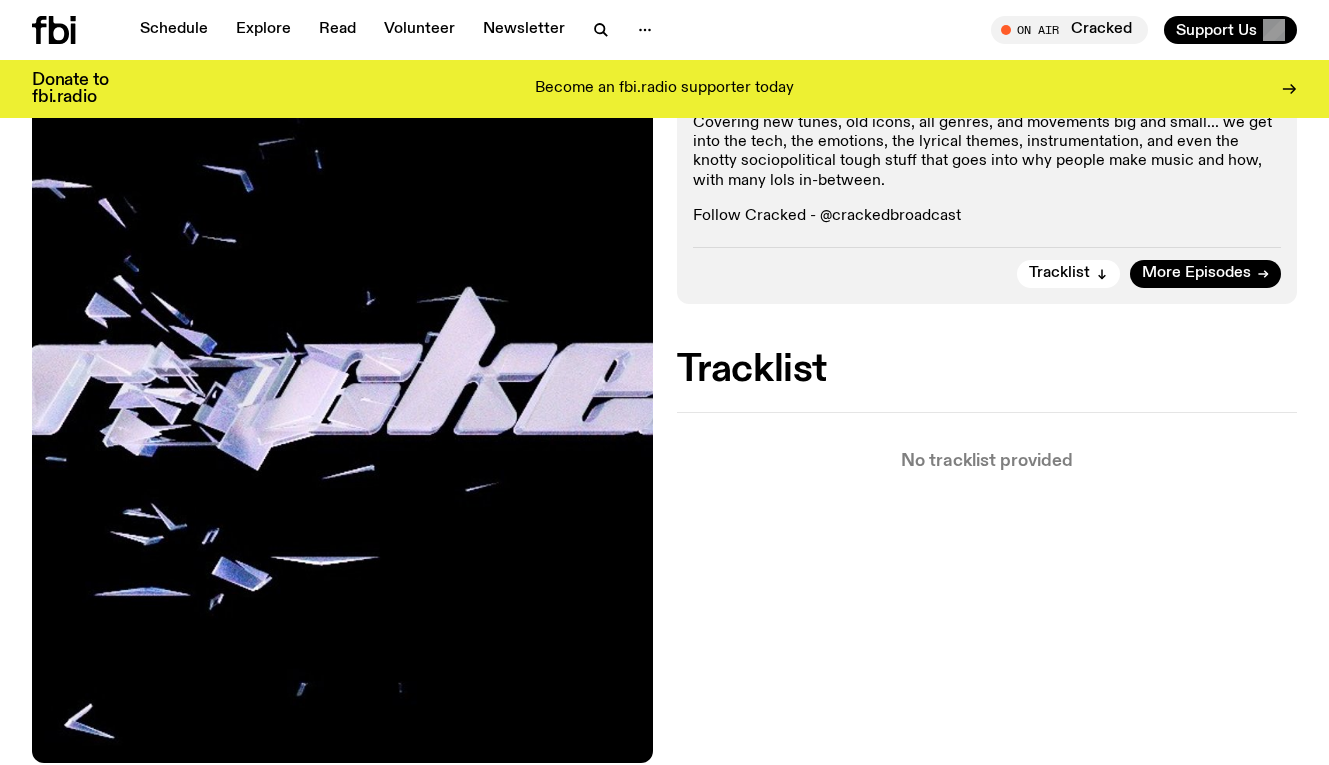 scroll, scrollTop: 449, scrollLeft: 0, axis: vertical 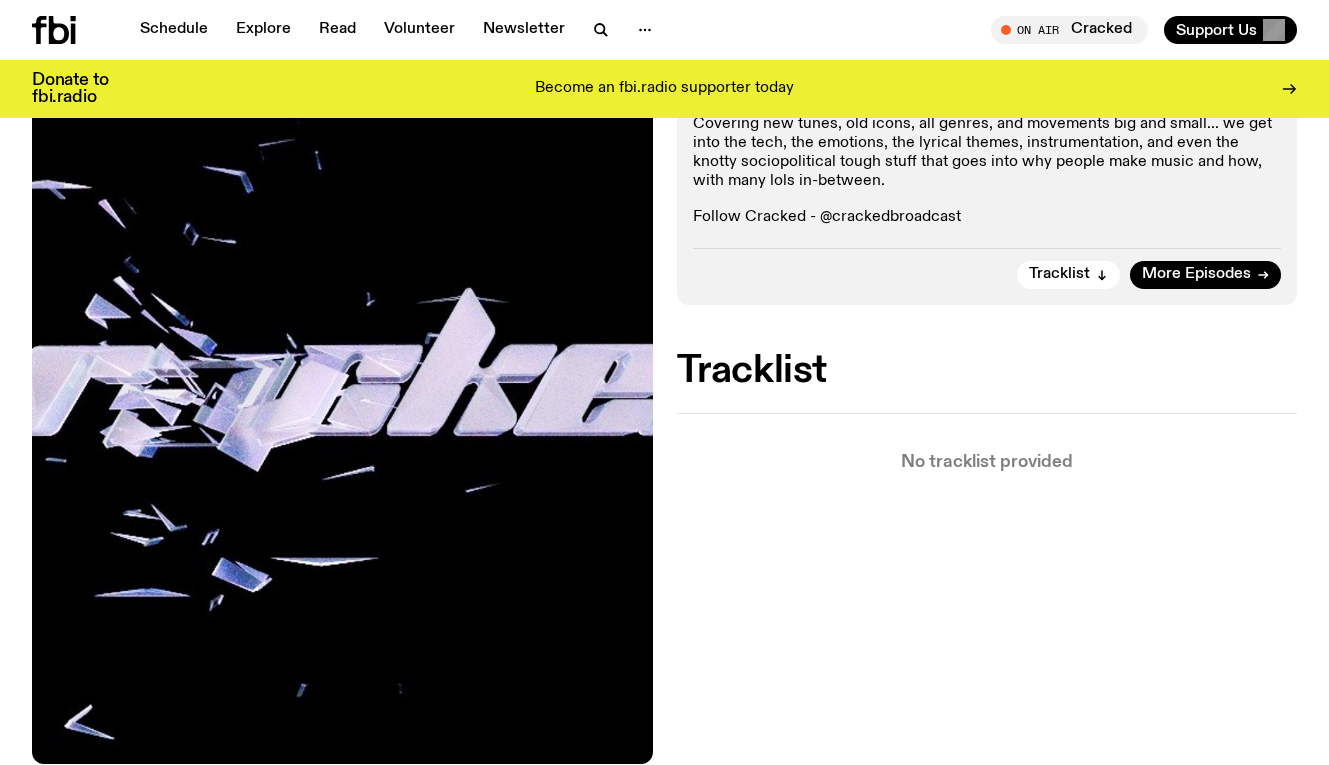 click on "Schedule Explore Read Volunteer Newsletter On Air Cracked Tune in live On Air Cracked Tune in live Support Us" at bounding box center (664, 30) 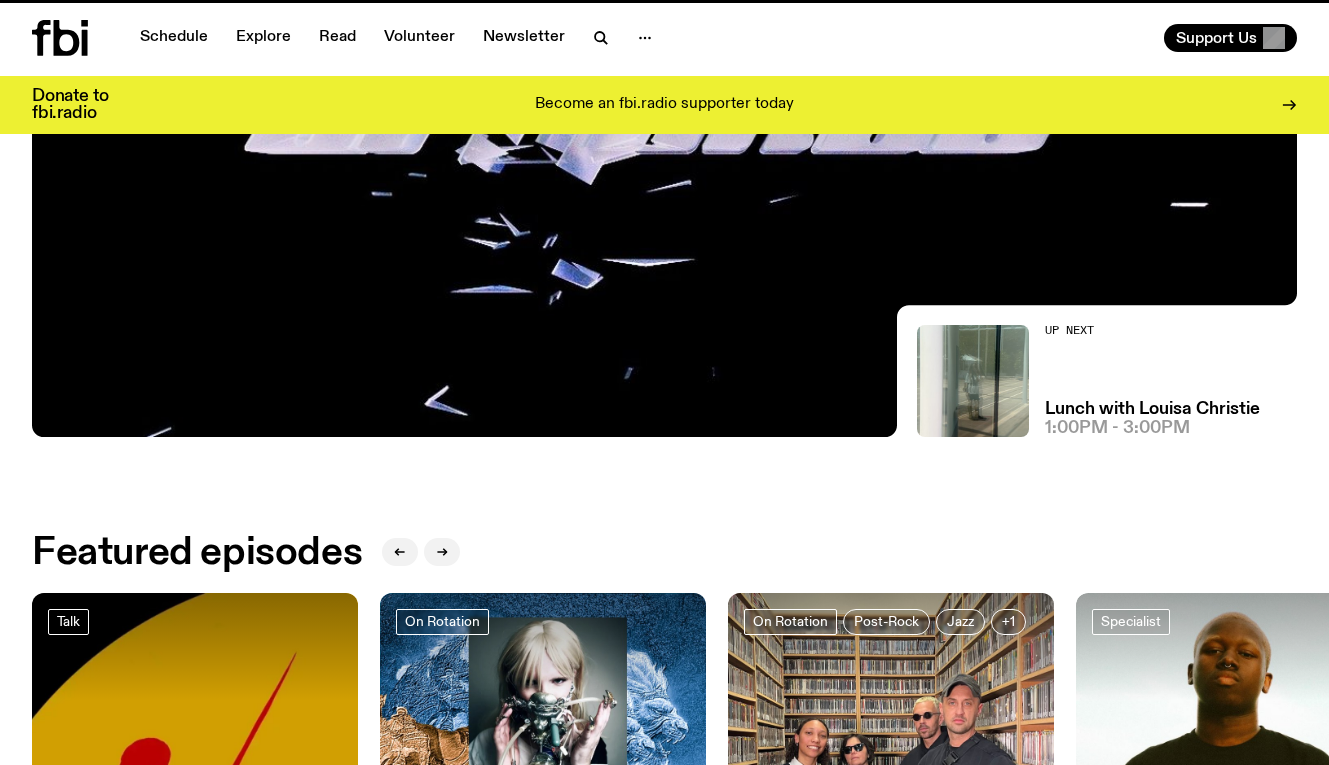 scroll, scrollTop: 0, scrollLeft: 0, axis: both 